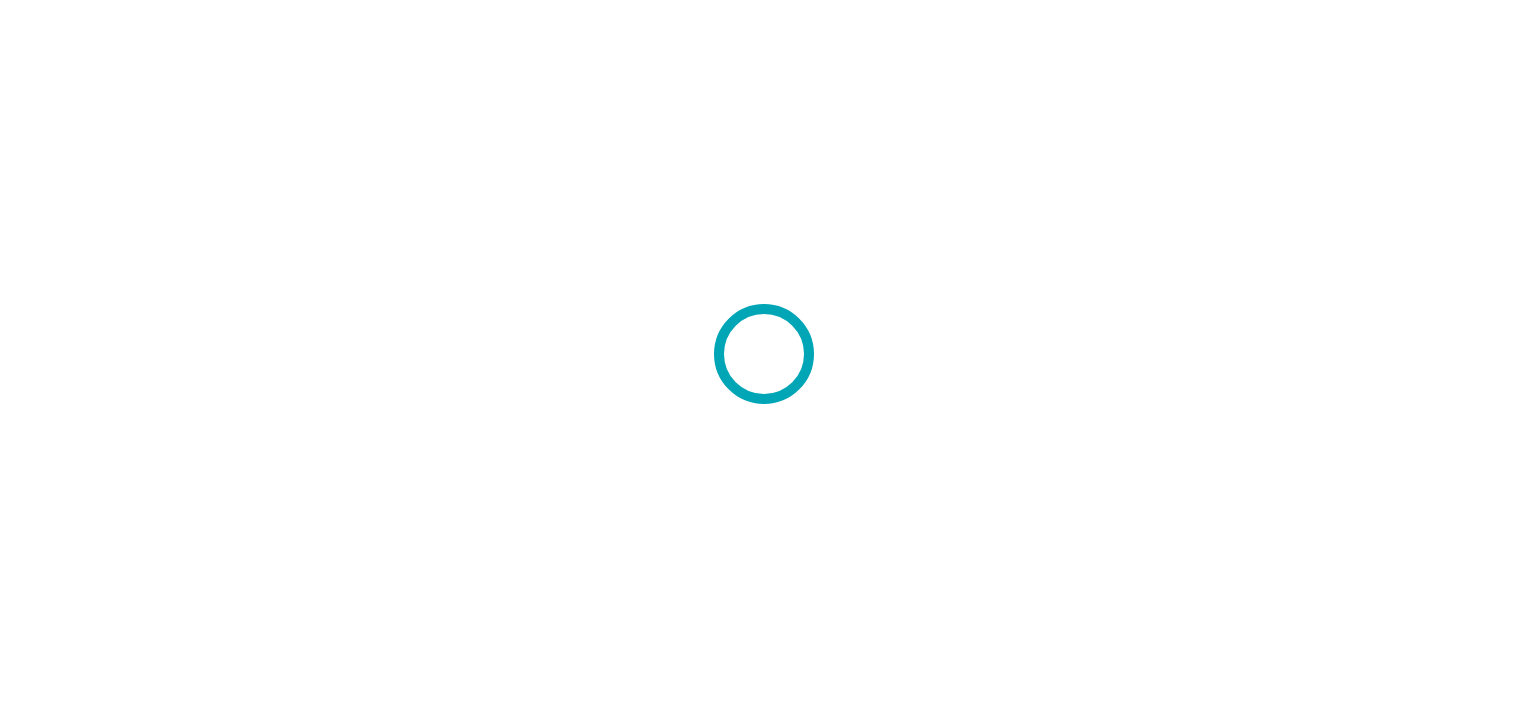 scroll, scrollTop: 0, scrollLeft: 0, axis: both 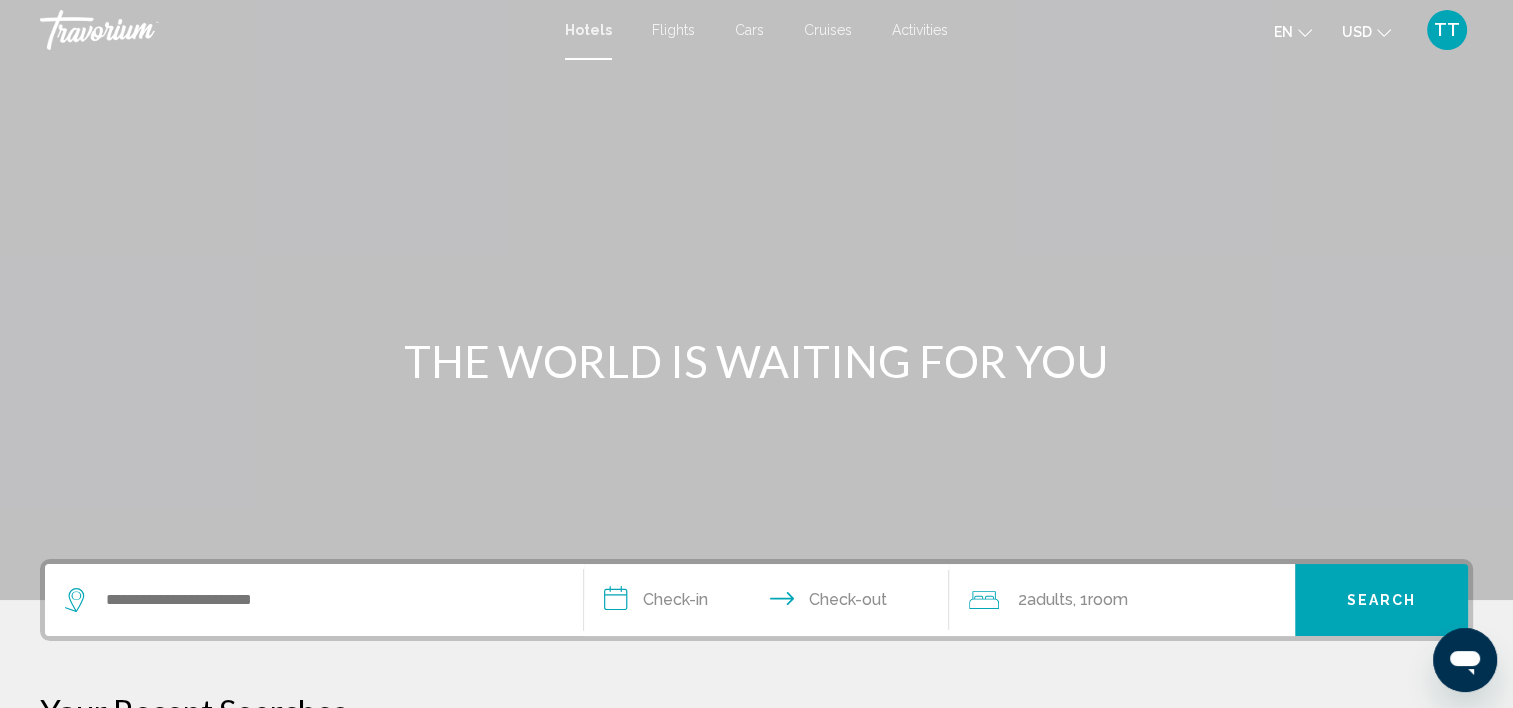 click on "Flights" at bounding box center (673, 30) 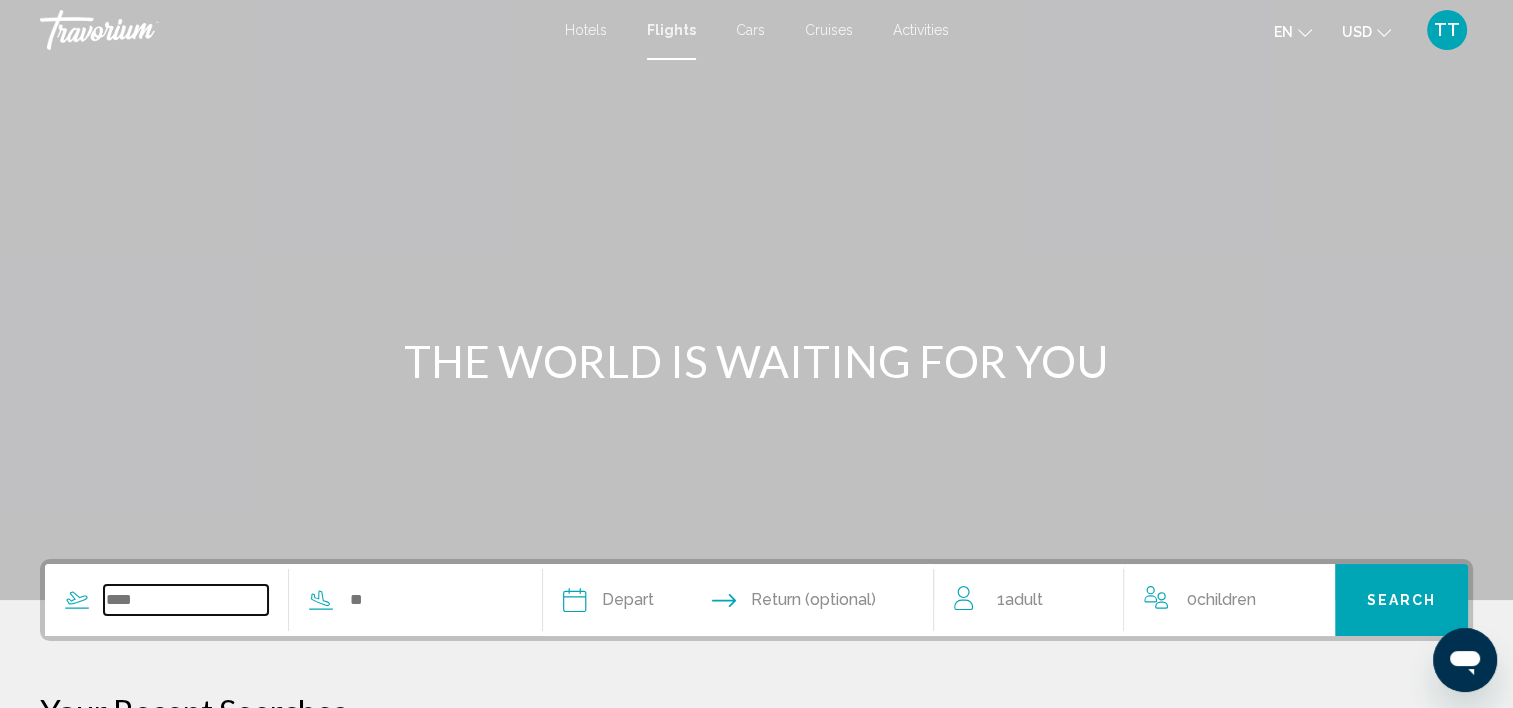 click at bounding box center [186, 600] 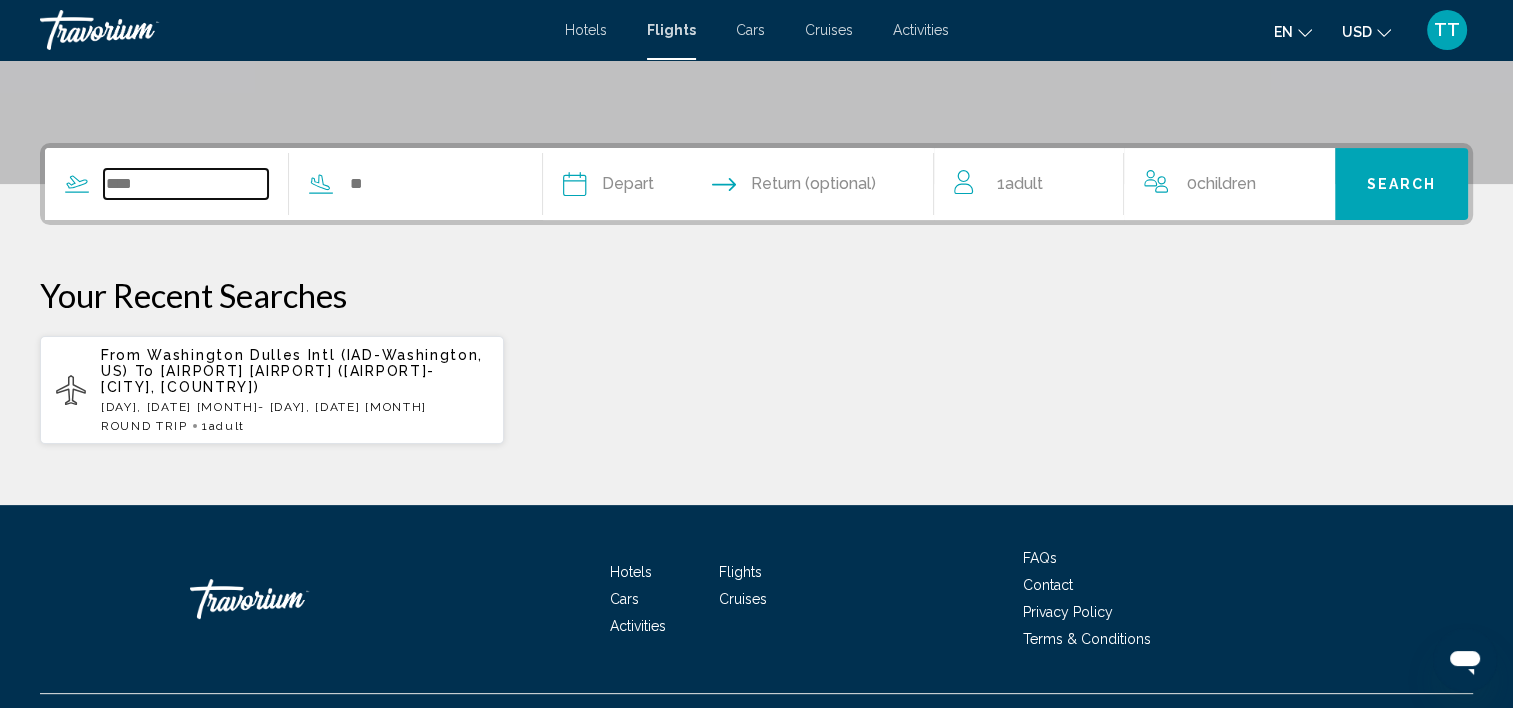 scroll, scrollTop: 456, scrollLeft: 0, axis: vertical 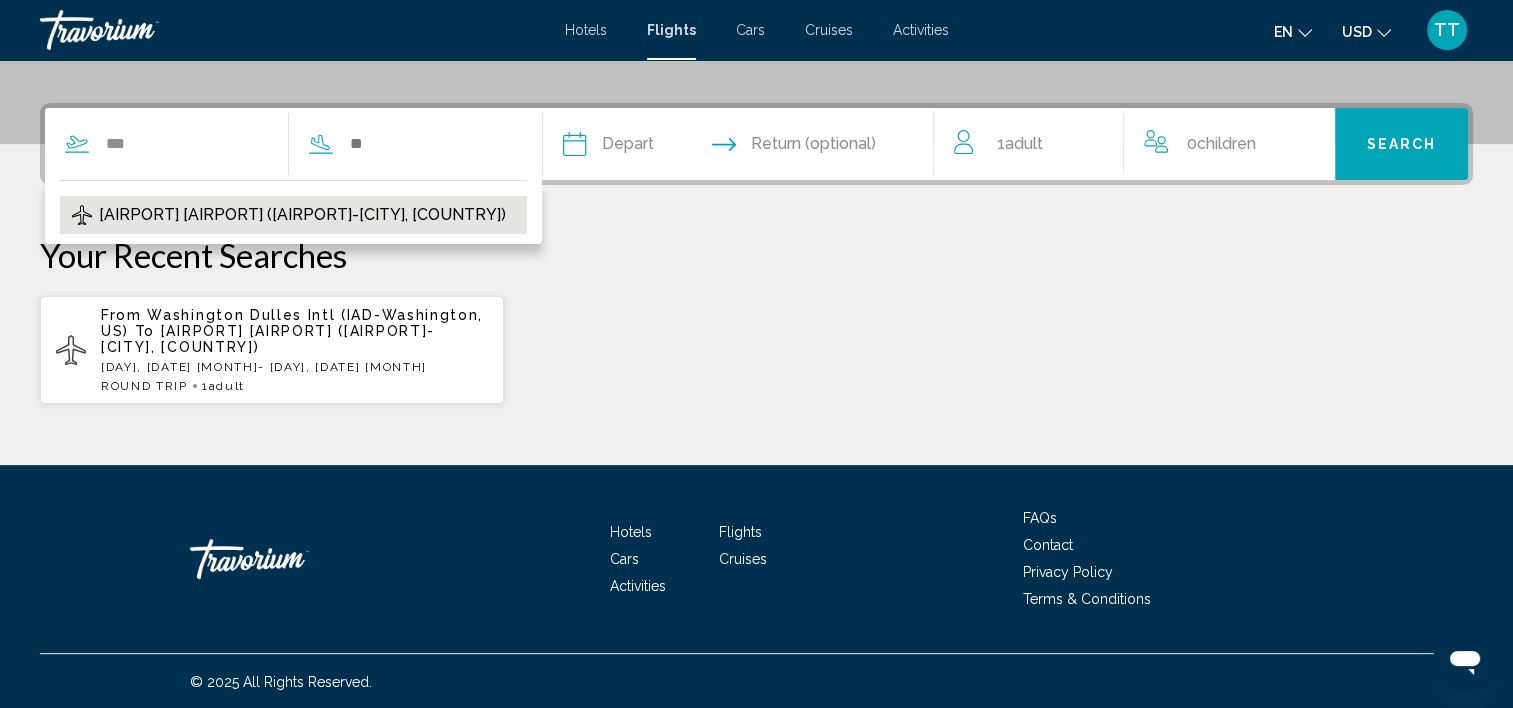 click on "[AIRPORT] [AIRPORT] ([AIRPORT]-[CITY], [COUNTRY])" at bounding box center (302, 215) 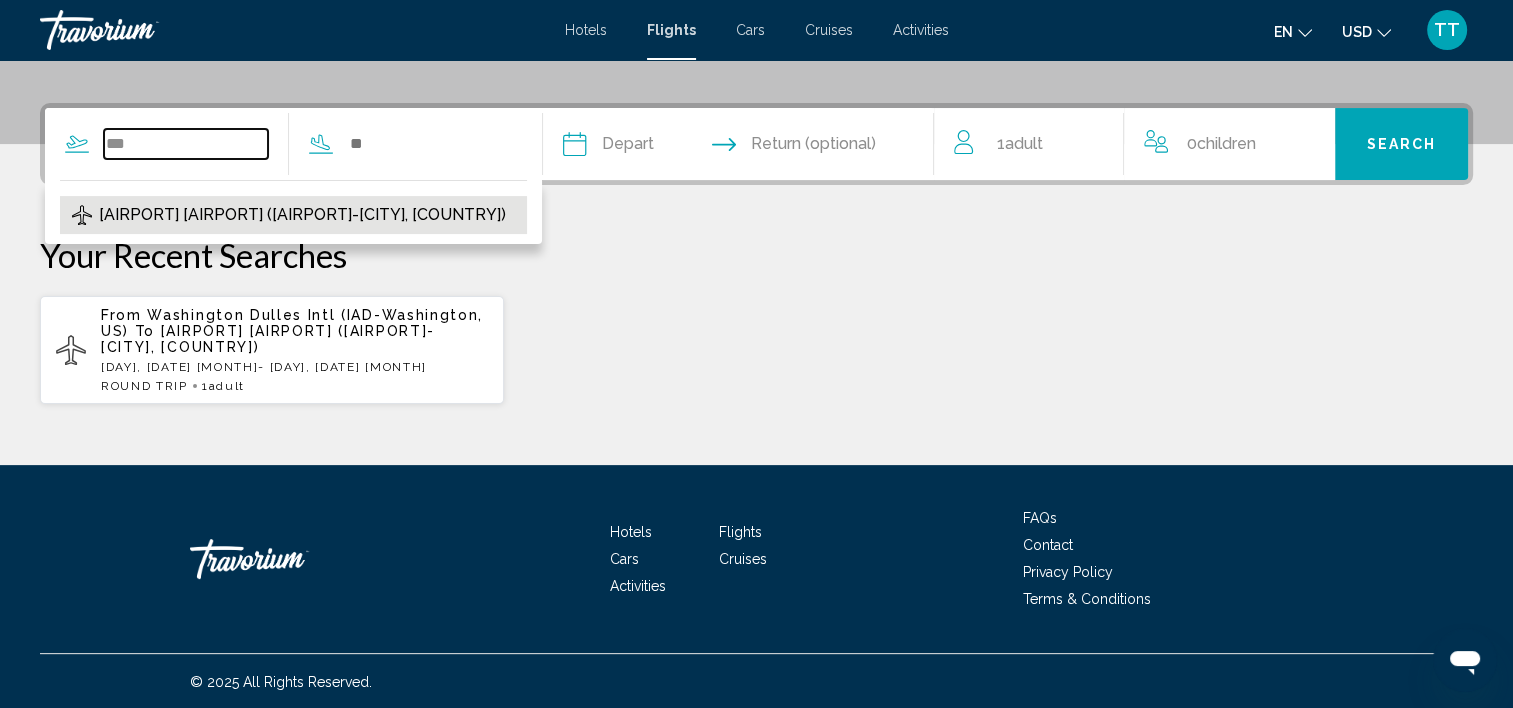 type on "**********" 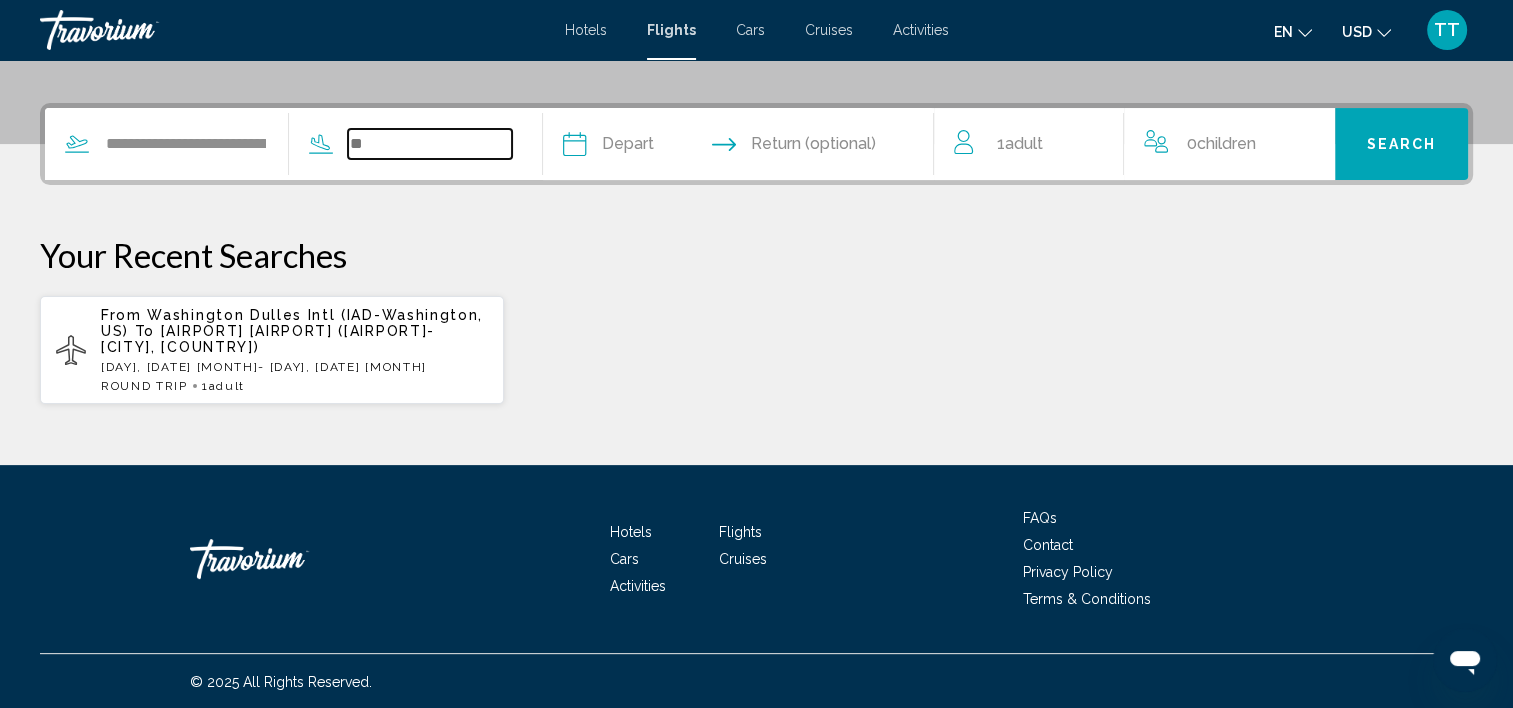 click at bounding box center [430, 144] 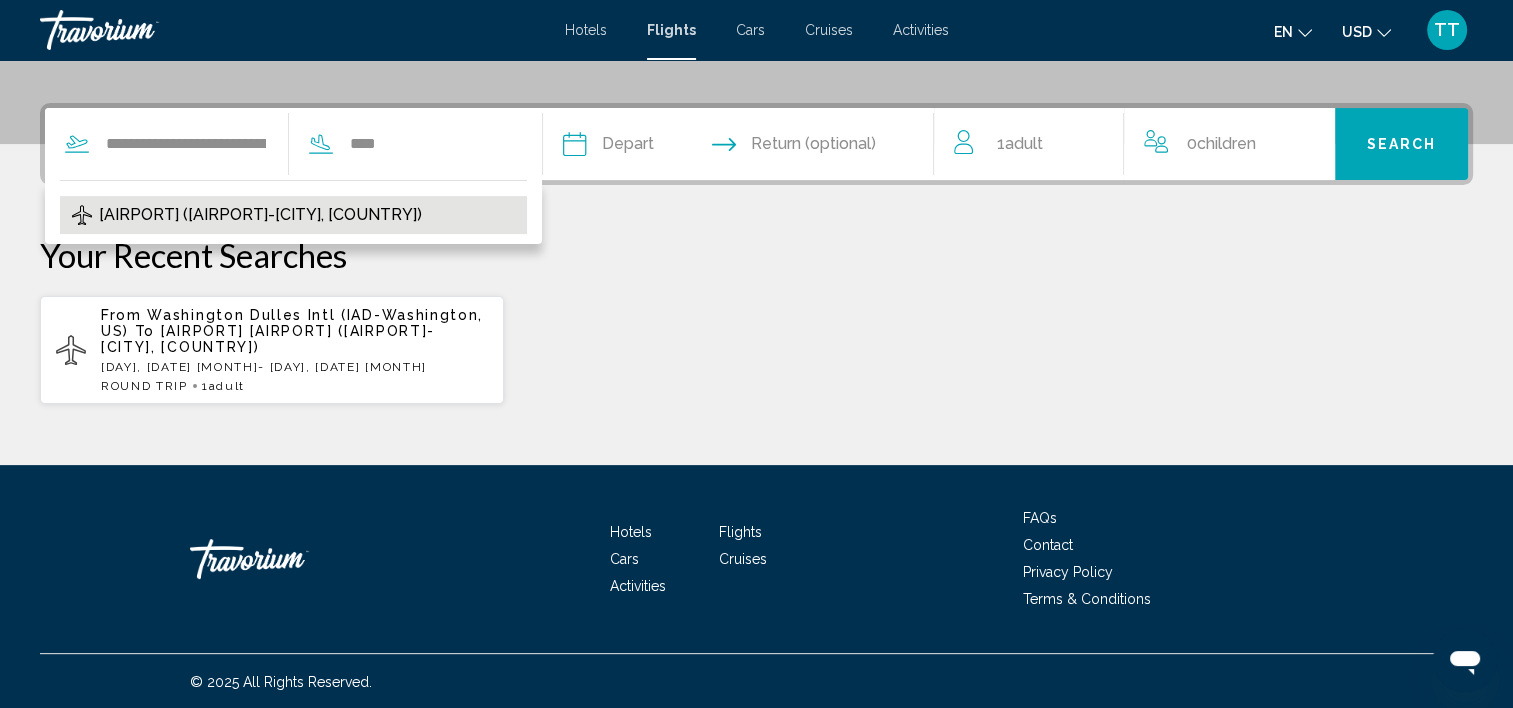 click on "[AIRPORT] ([AIRPORT]-[CITY], [COUNTRY])" at bounding box center (260, 215) 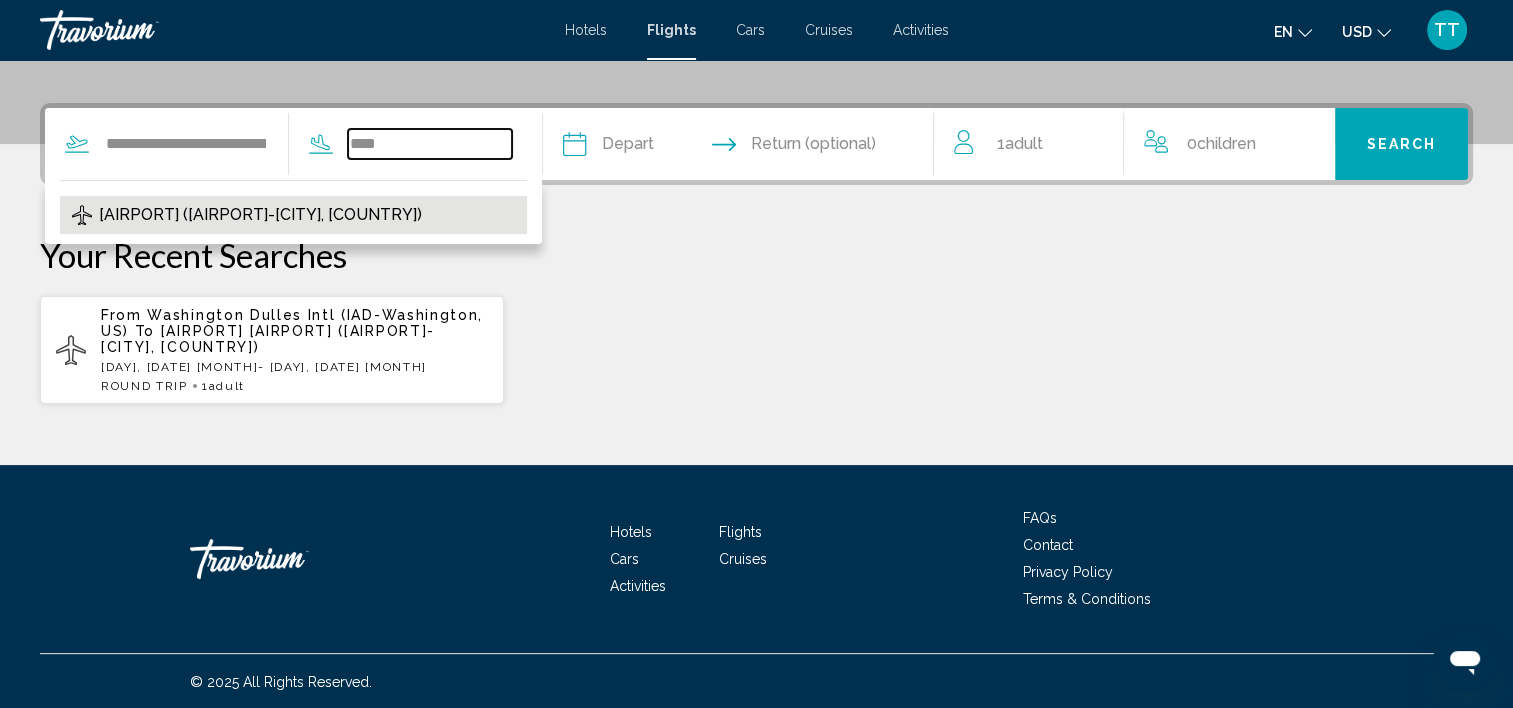 type on "**********" 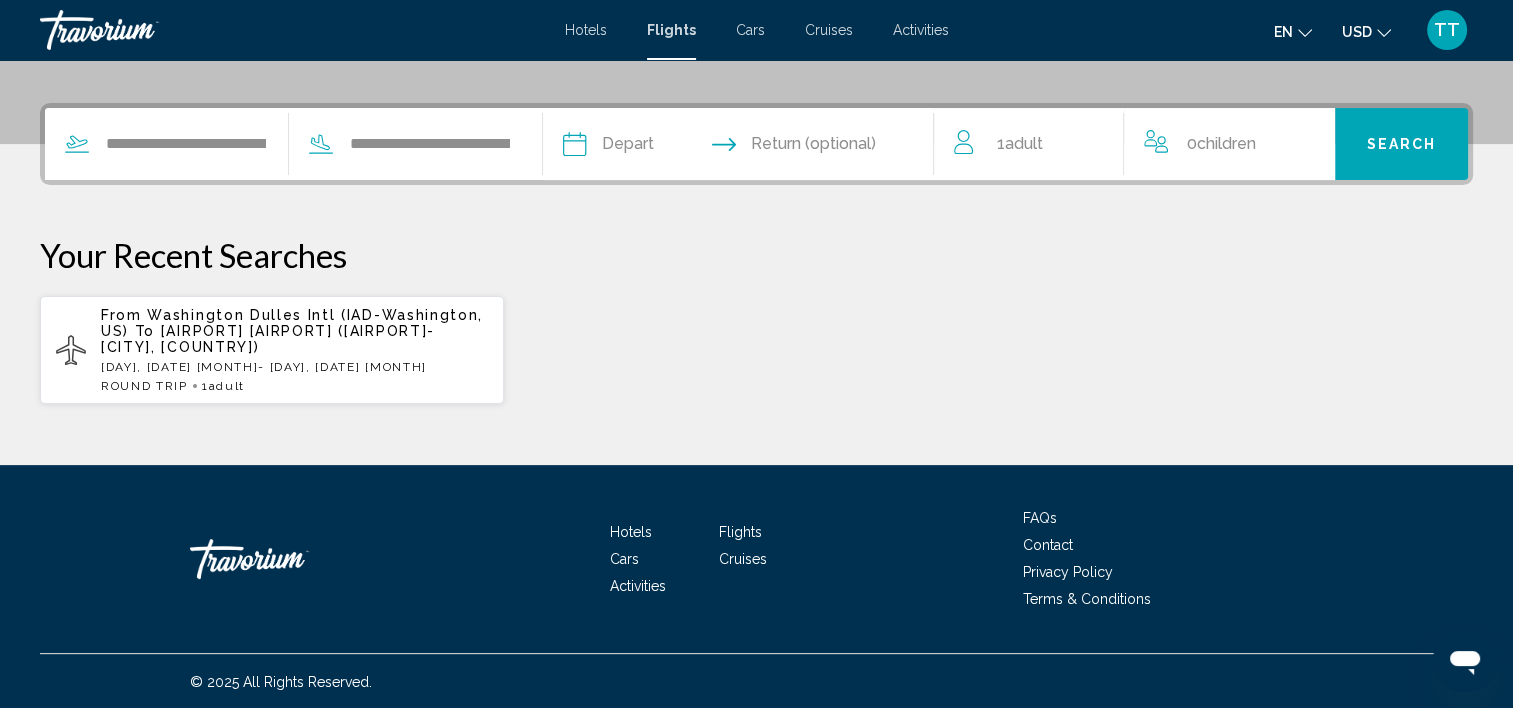 click at bounding box center [655, 147] 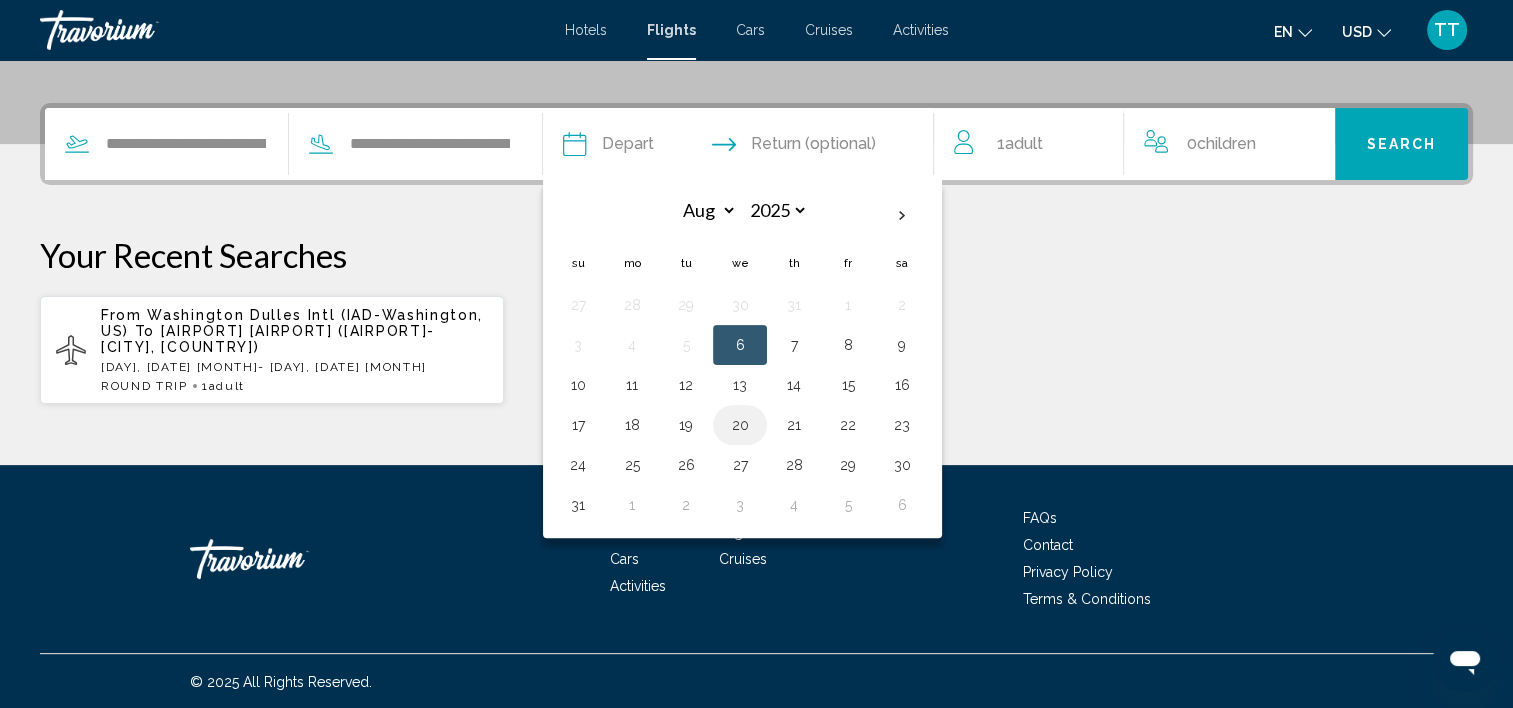 click on "20" at bounding box center (740, 425) 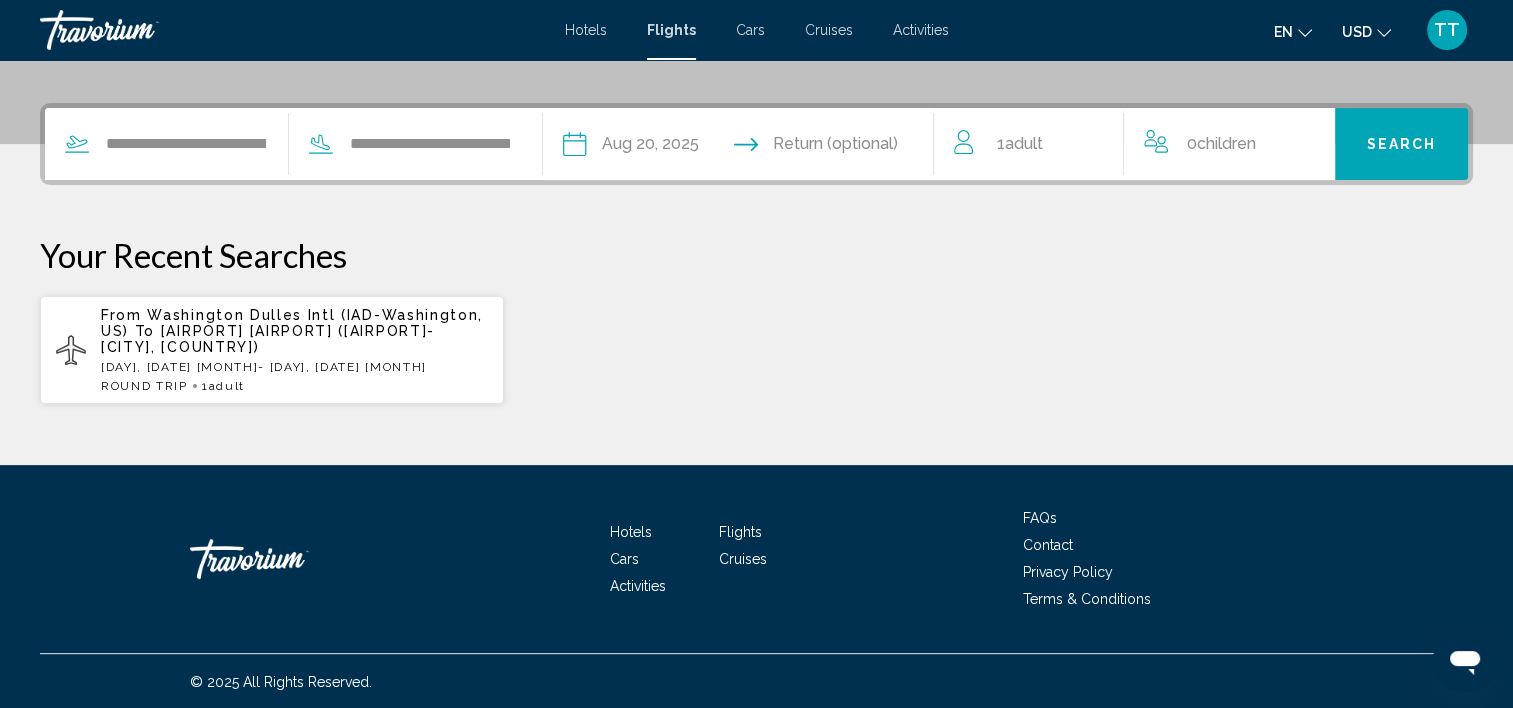 click at bounding box center (846, 147) 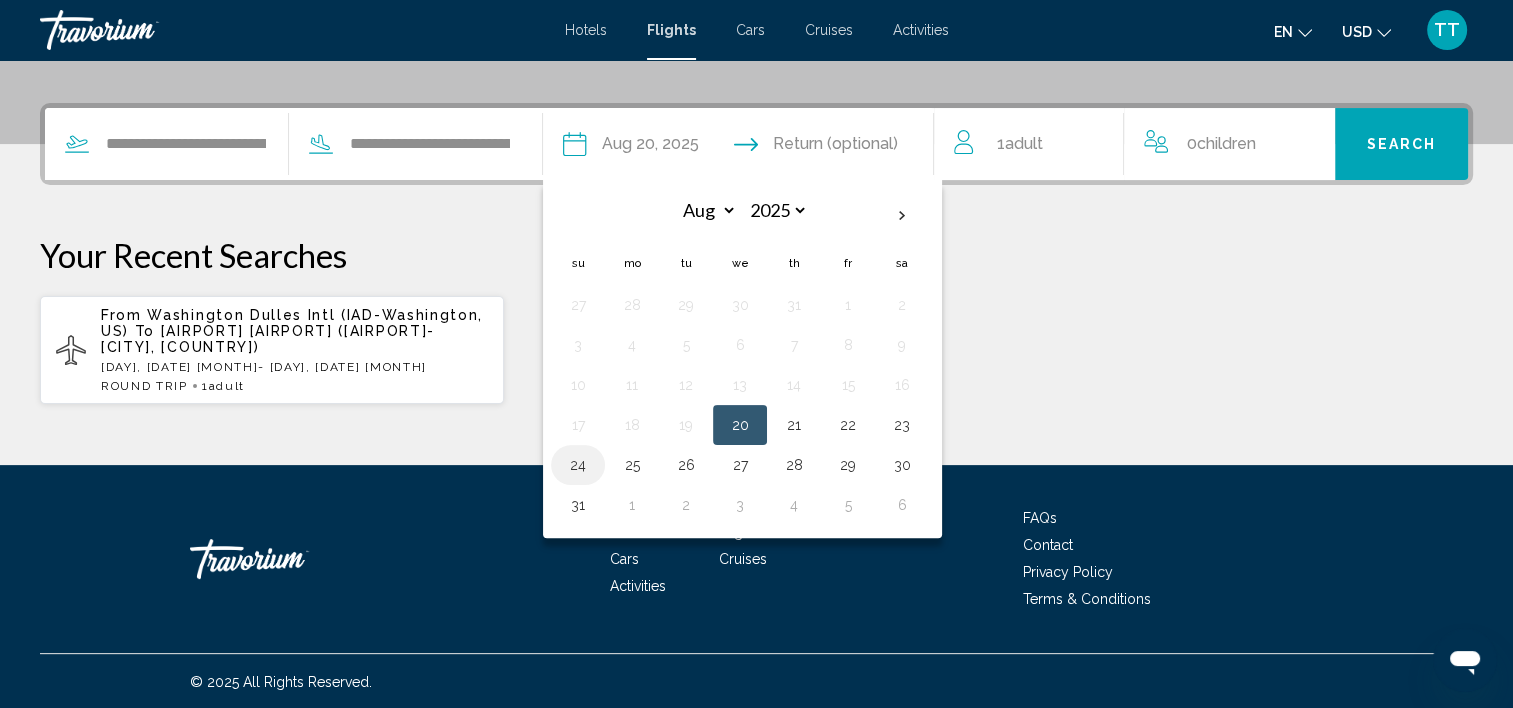 click on "24" at bounding box center (578, 465) 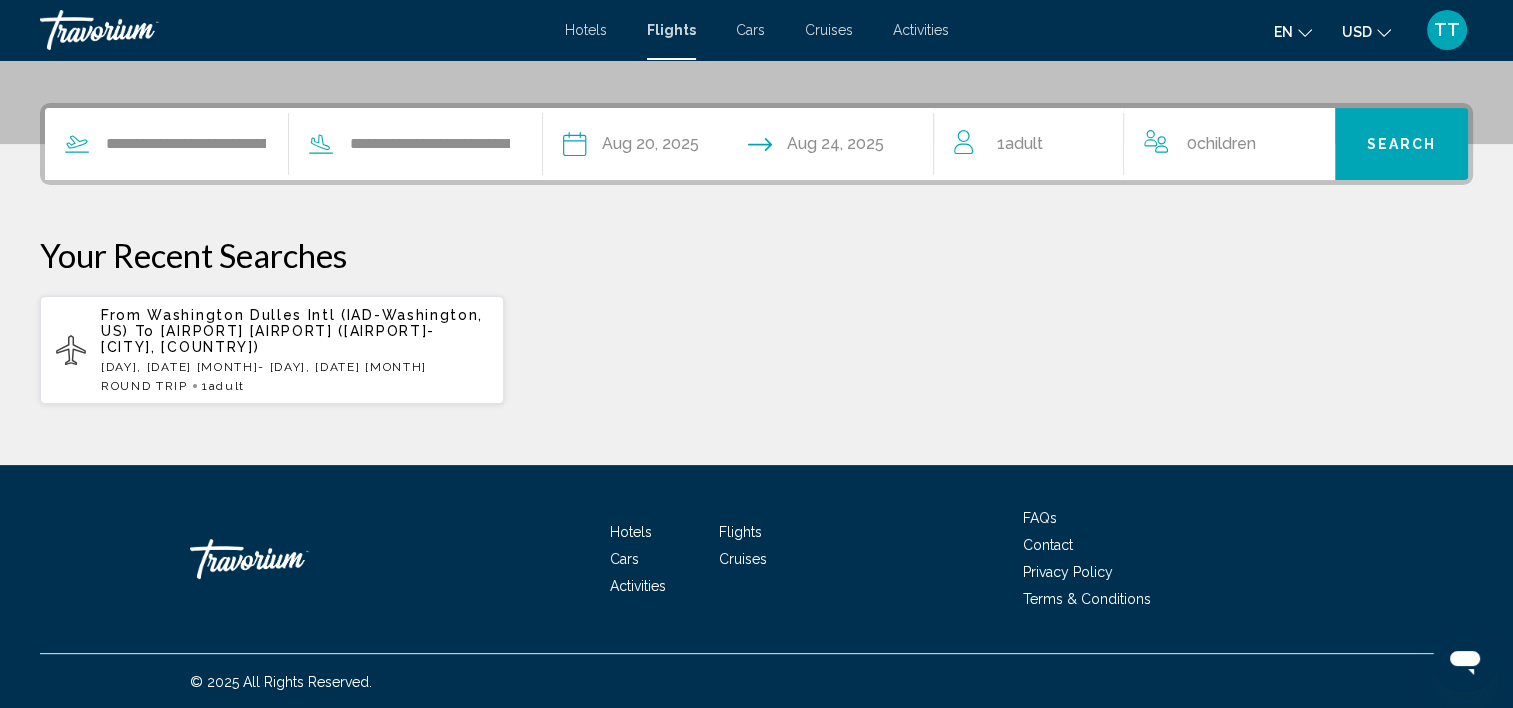click on "1  Adult Adults" at bounding box center (1019, 144) 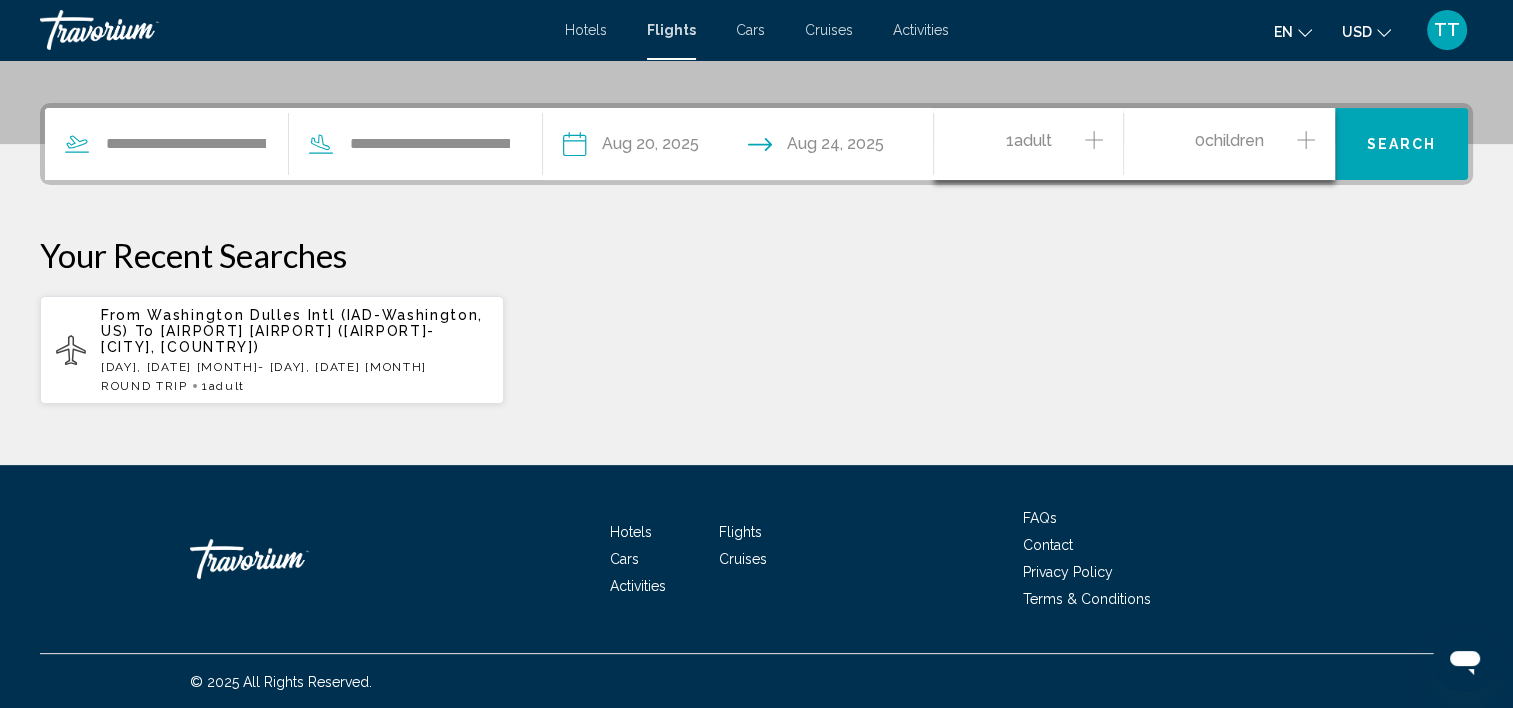 click 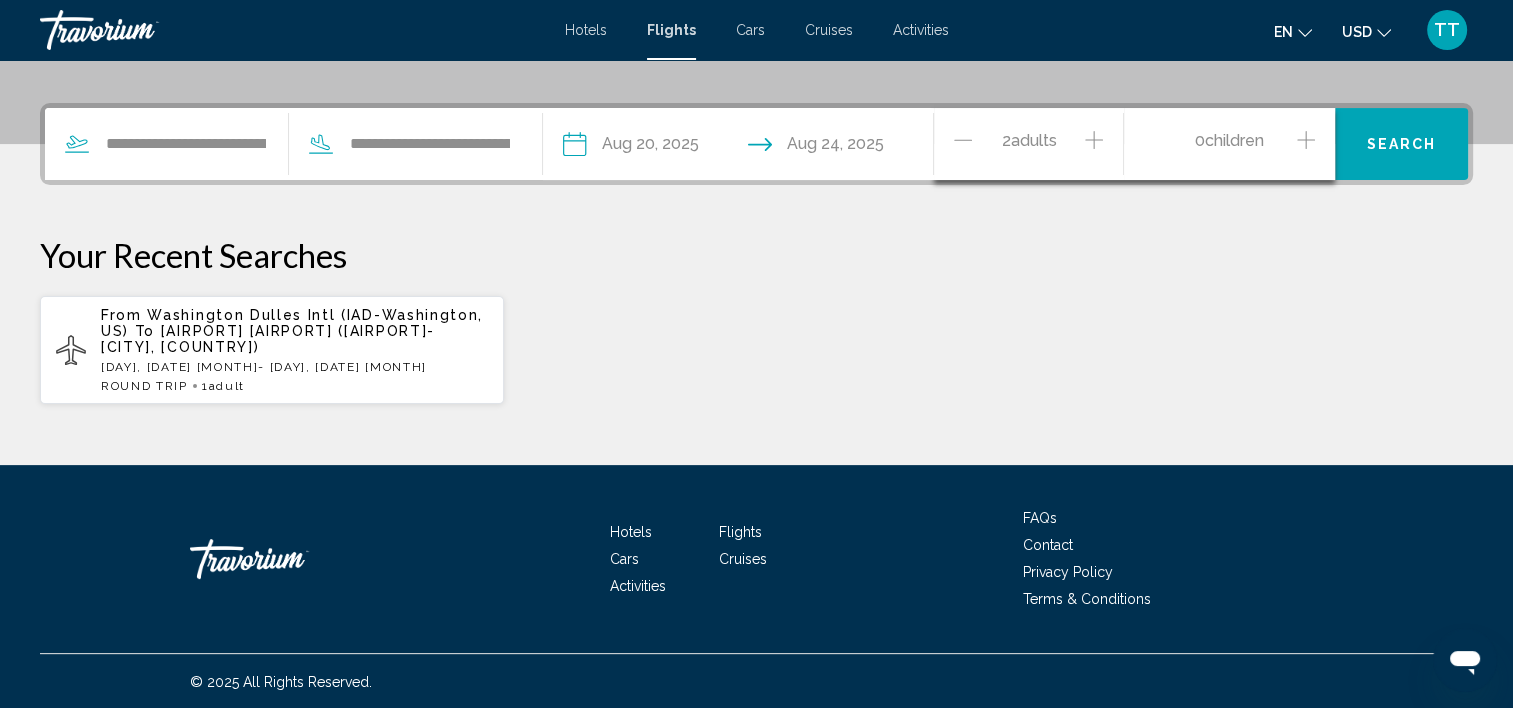 click on "Search" at bounding box center (1401, 145) 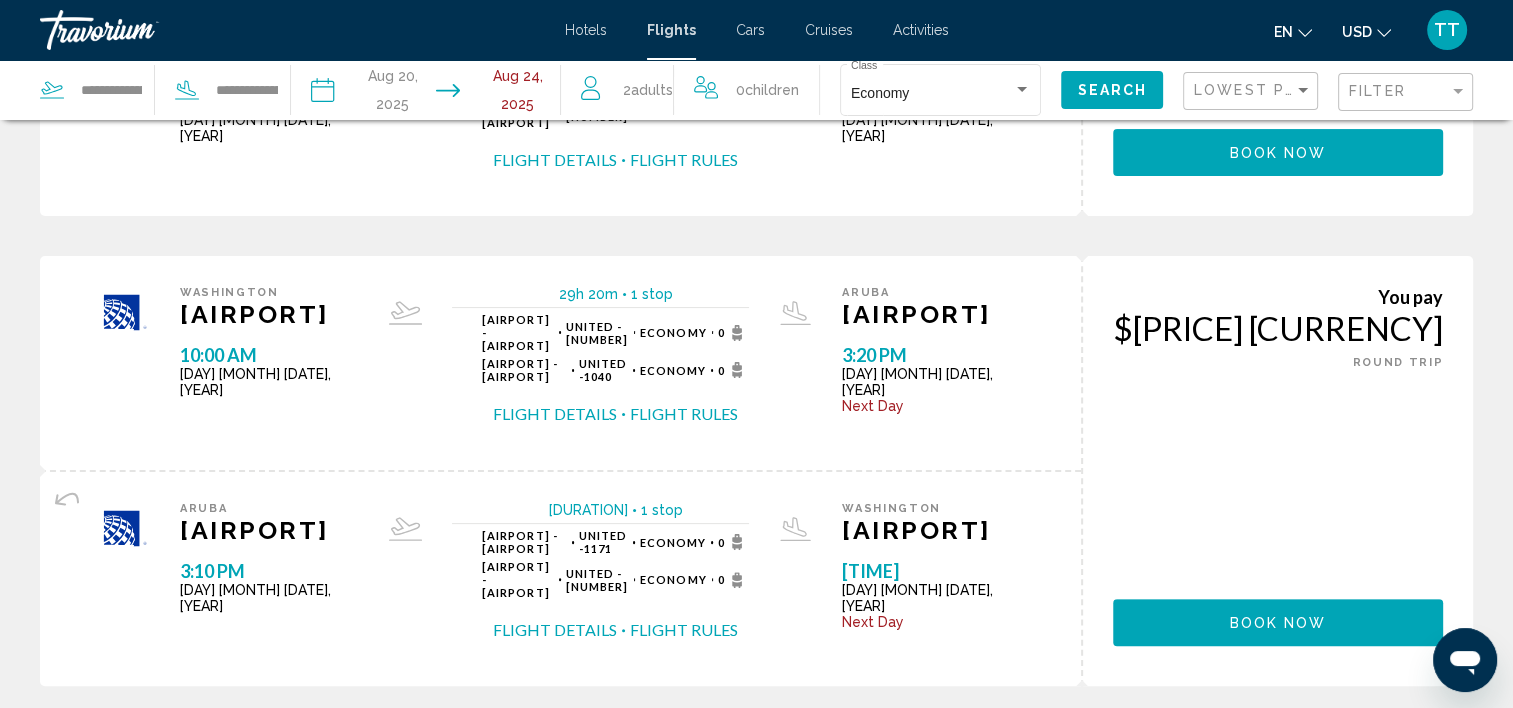 scroll, scrollTop: 387, scrollLeft: 0, axis: vertical 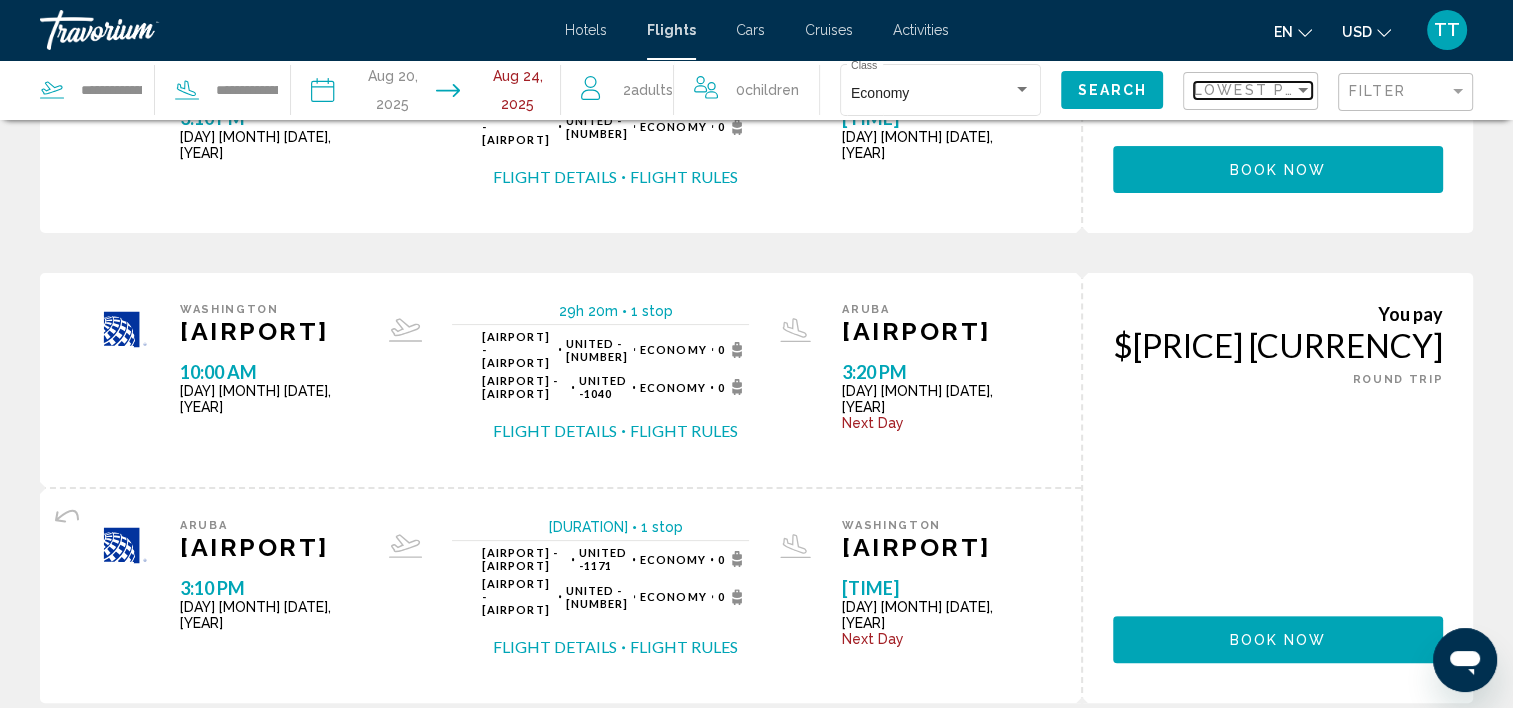 click on "Lowest Price" at bounding box center (1258, 90) 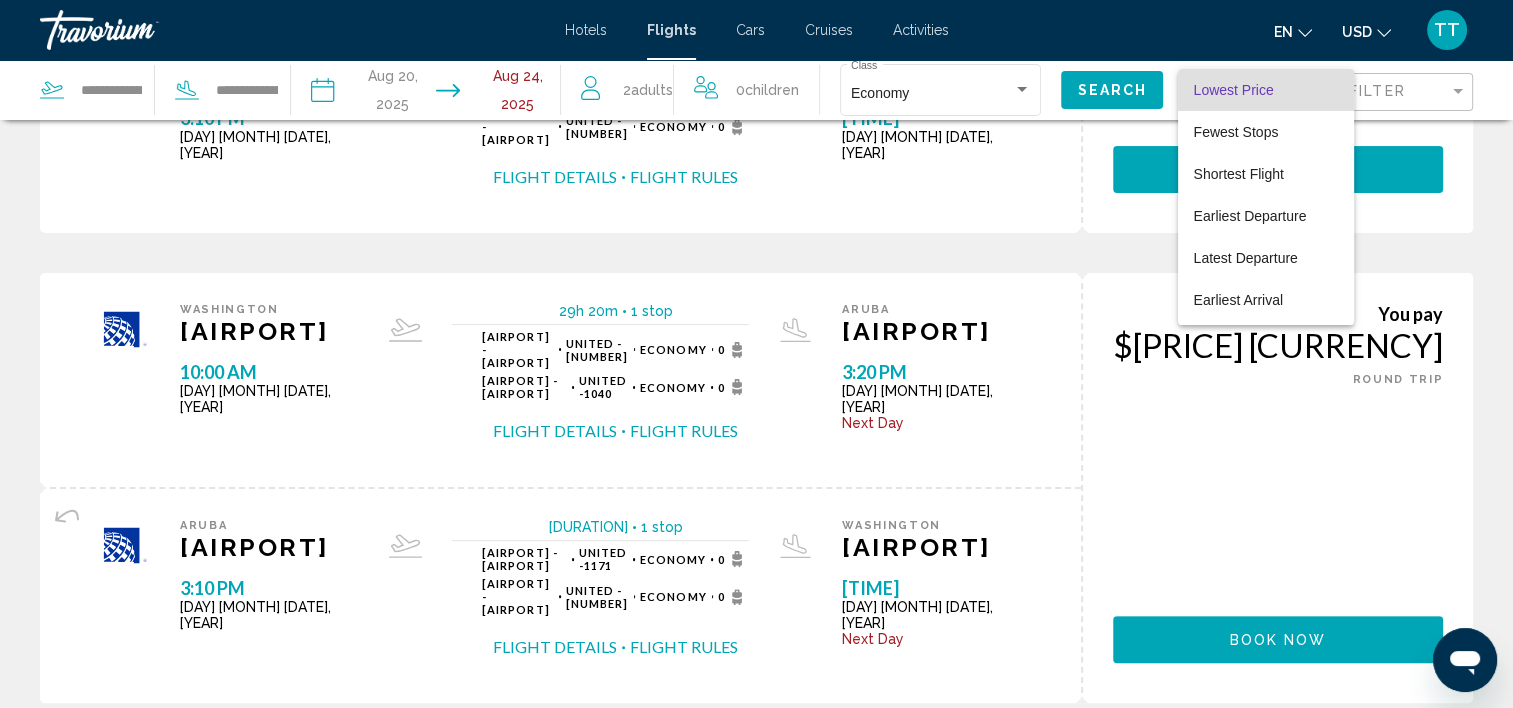 click on "Lowest Price" at bounding box center [1234, 90] 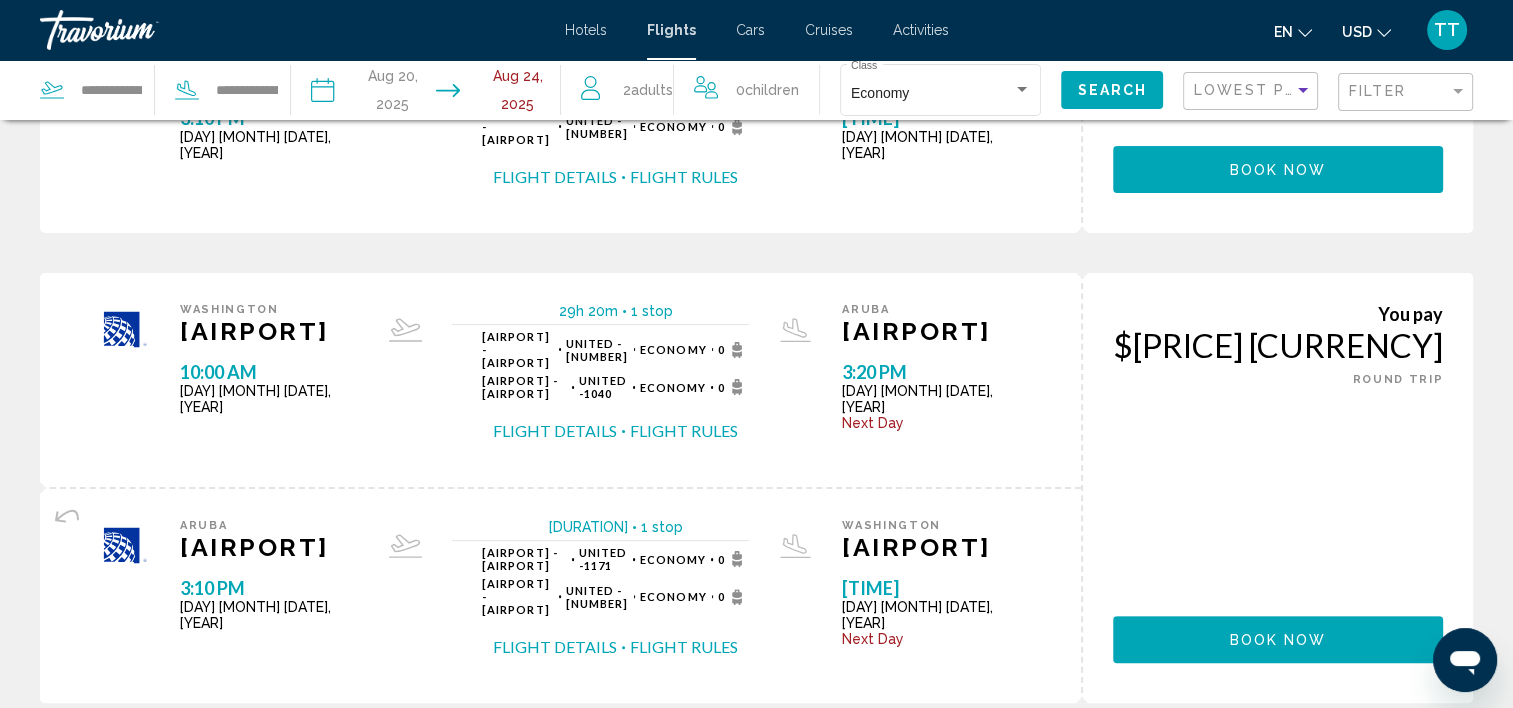 click on "Search" 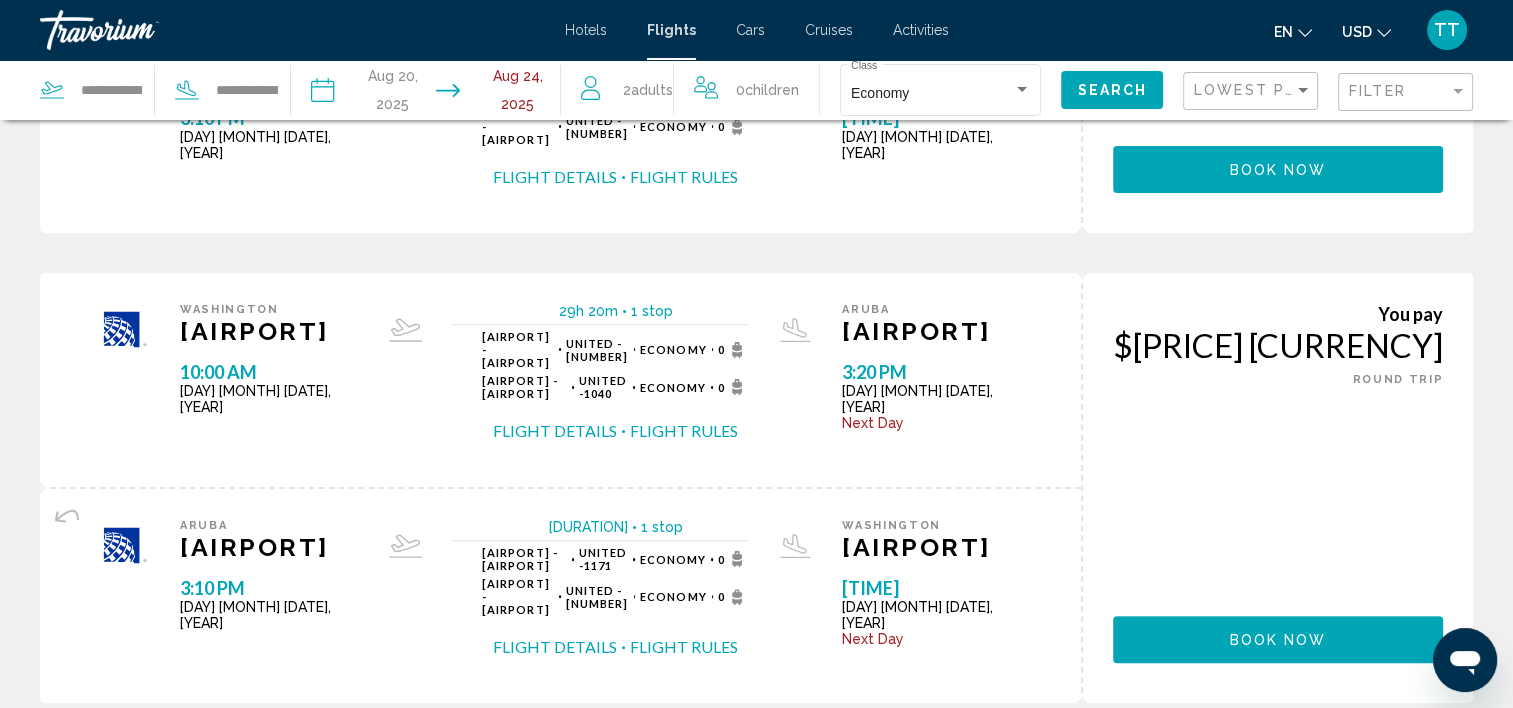 click on "Search" 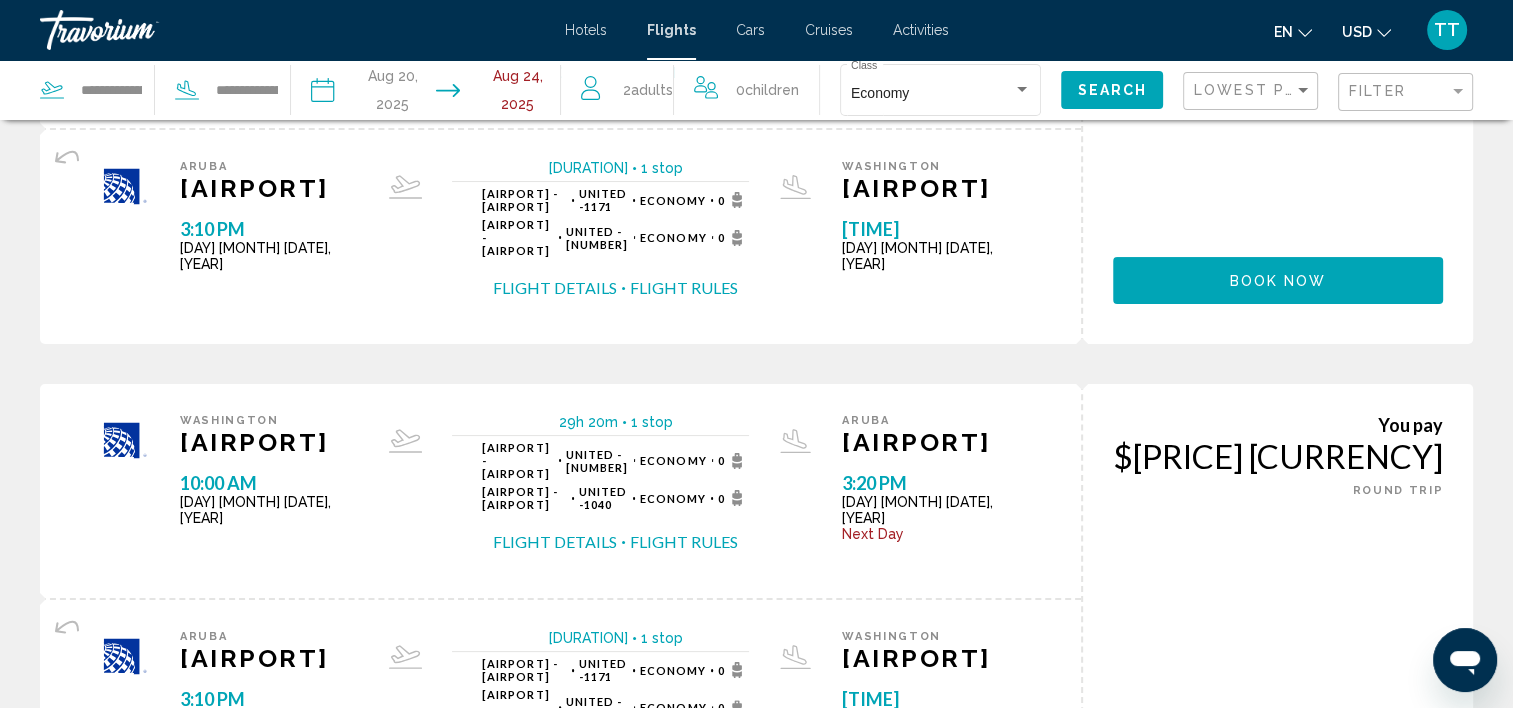 scroll, scrollTop: 0, scrollLeft: 0, axis: both 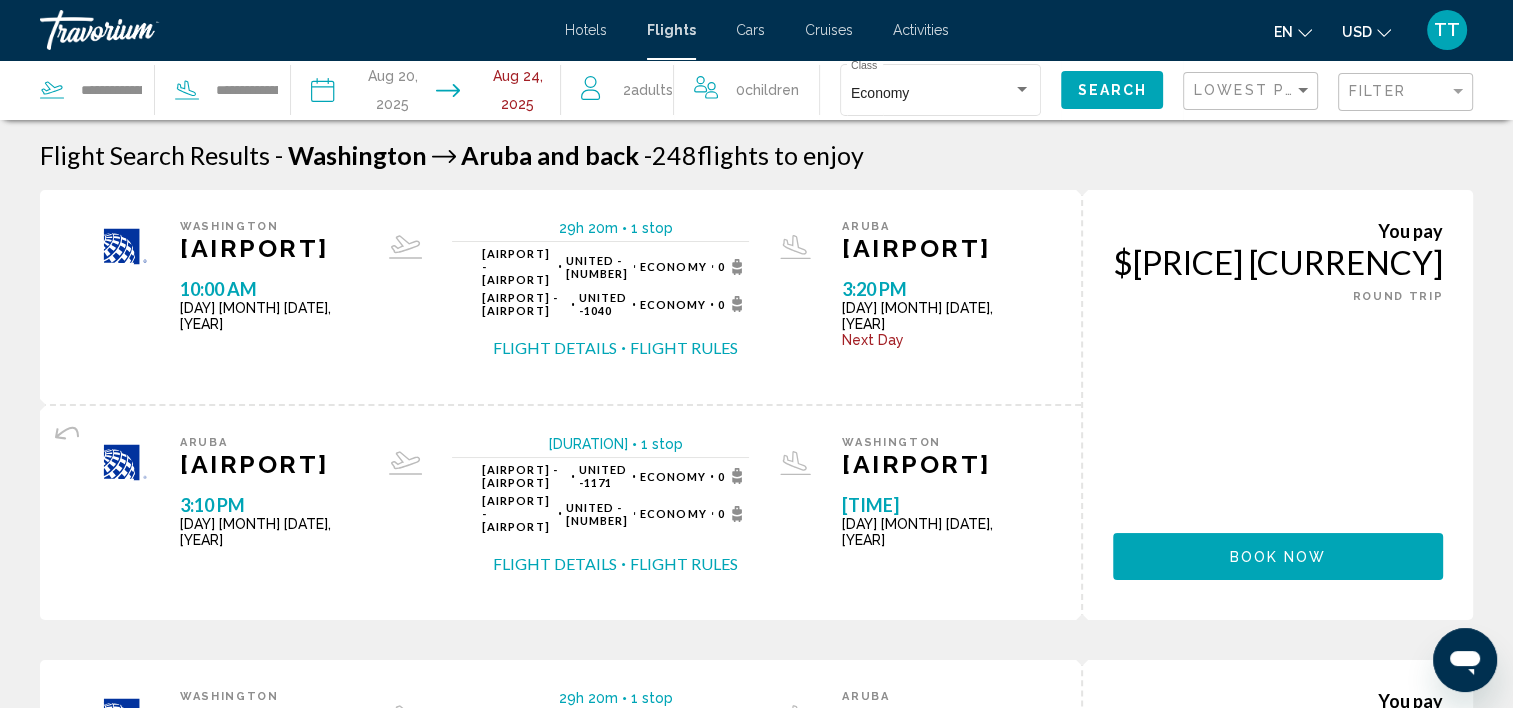 click on "**********" 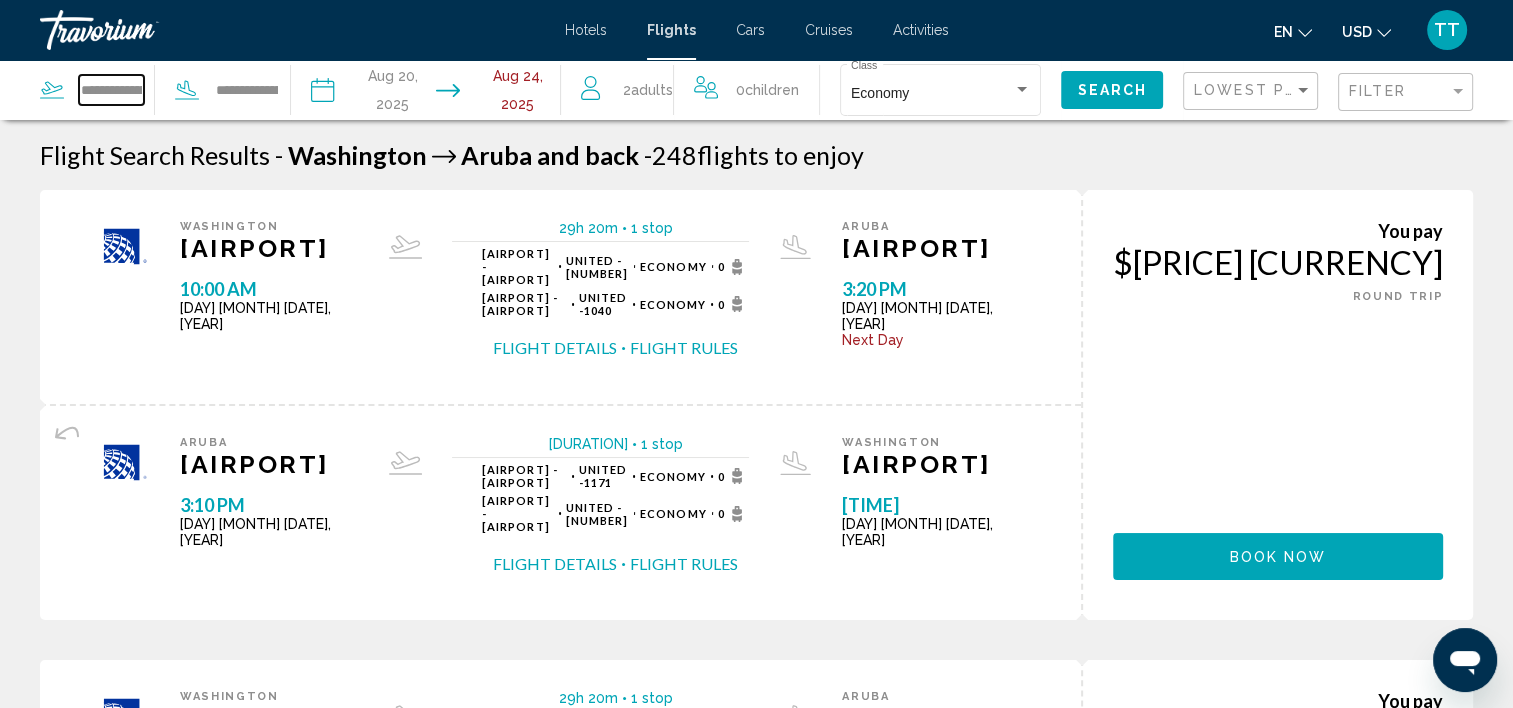 click on "**********" at bounding box center [111, 90] 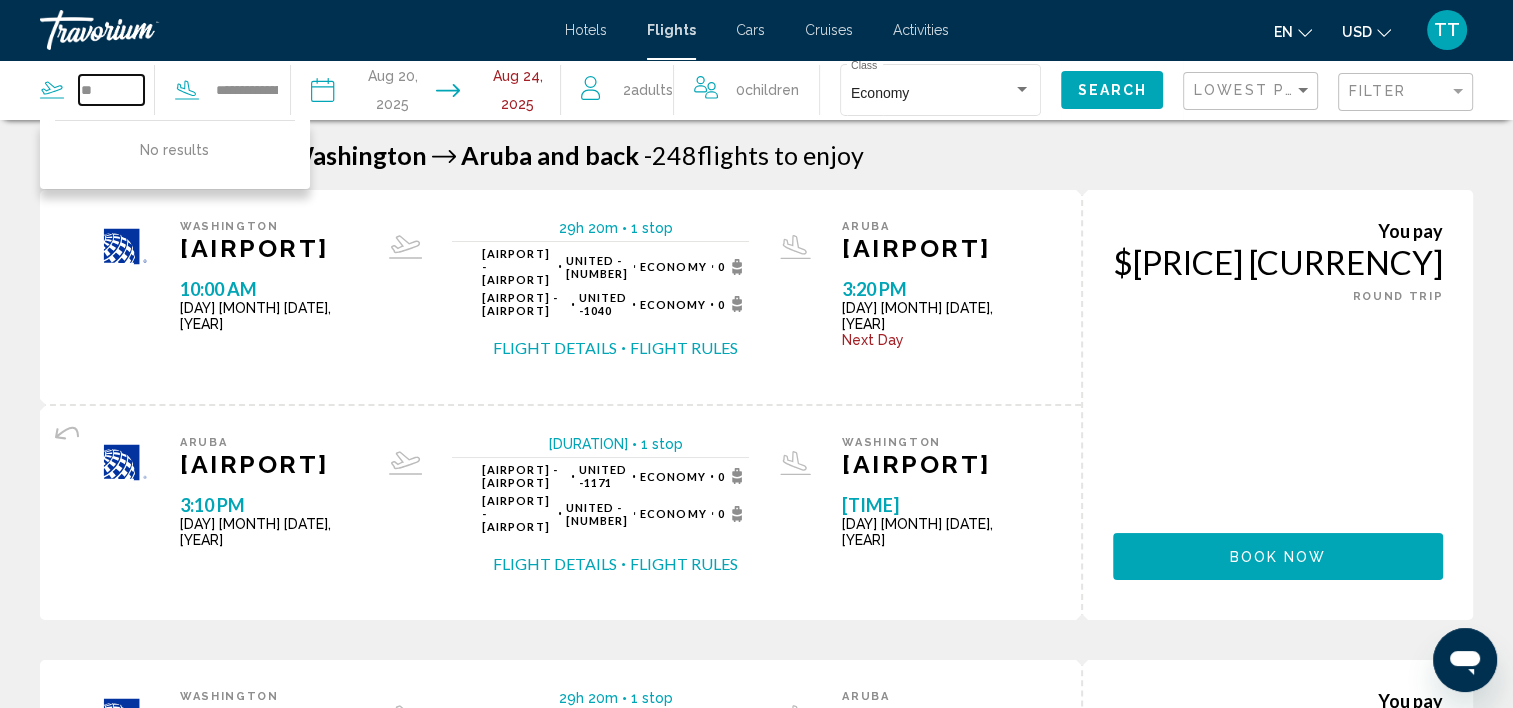 type on "*" 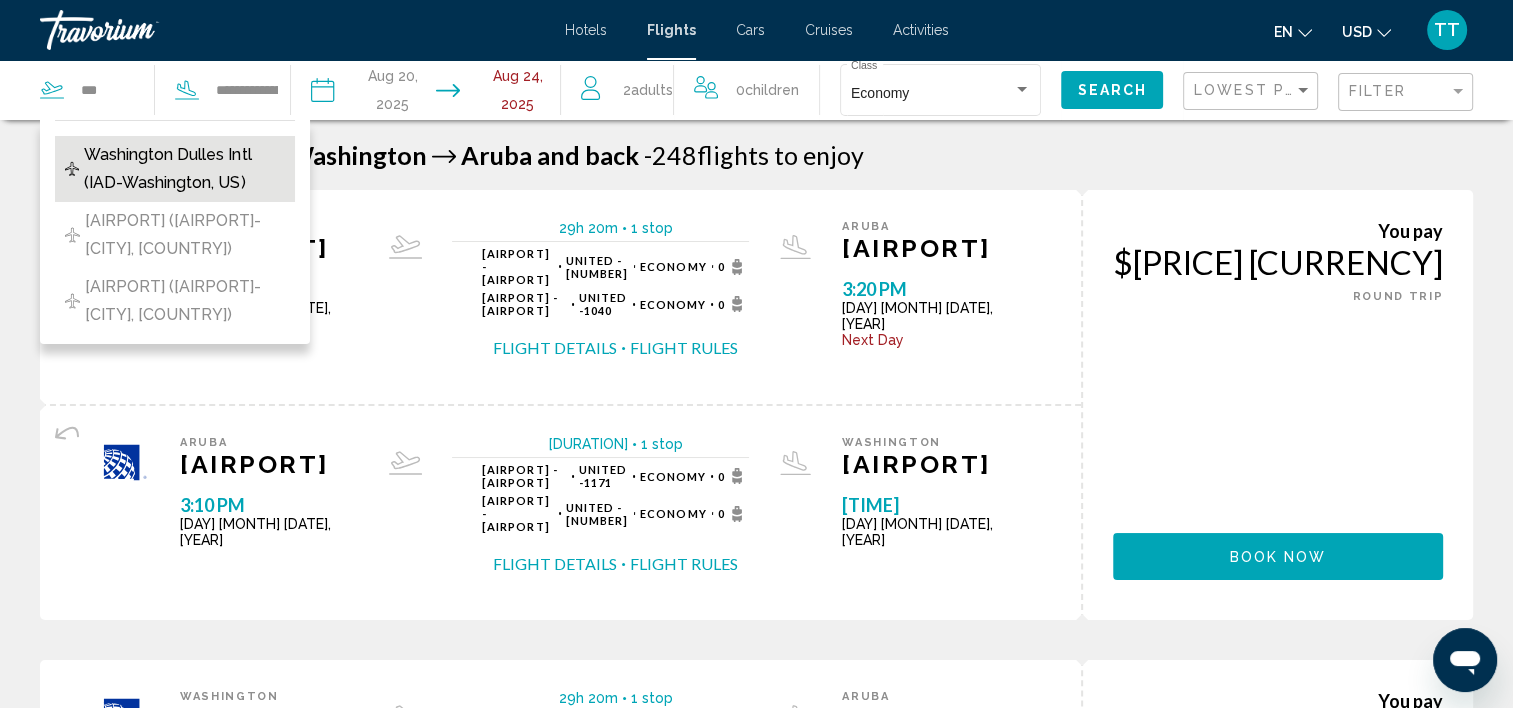 click on "Washington Dulles Intl (IAD-Washington, US)" at bounding box center [184, 169] 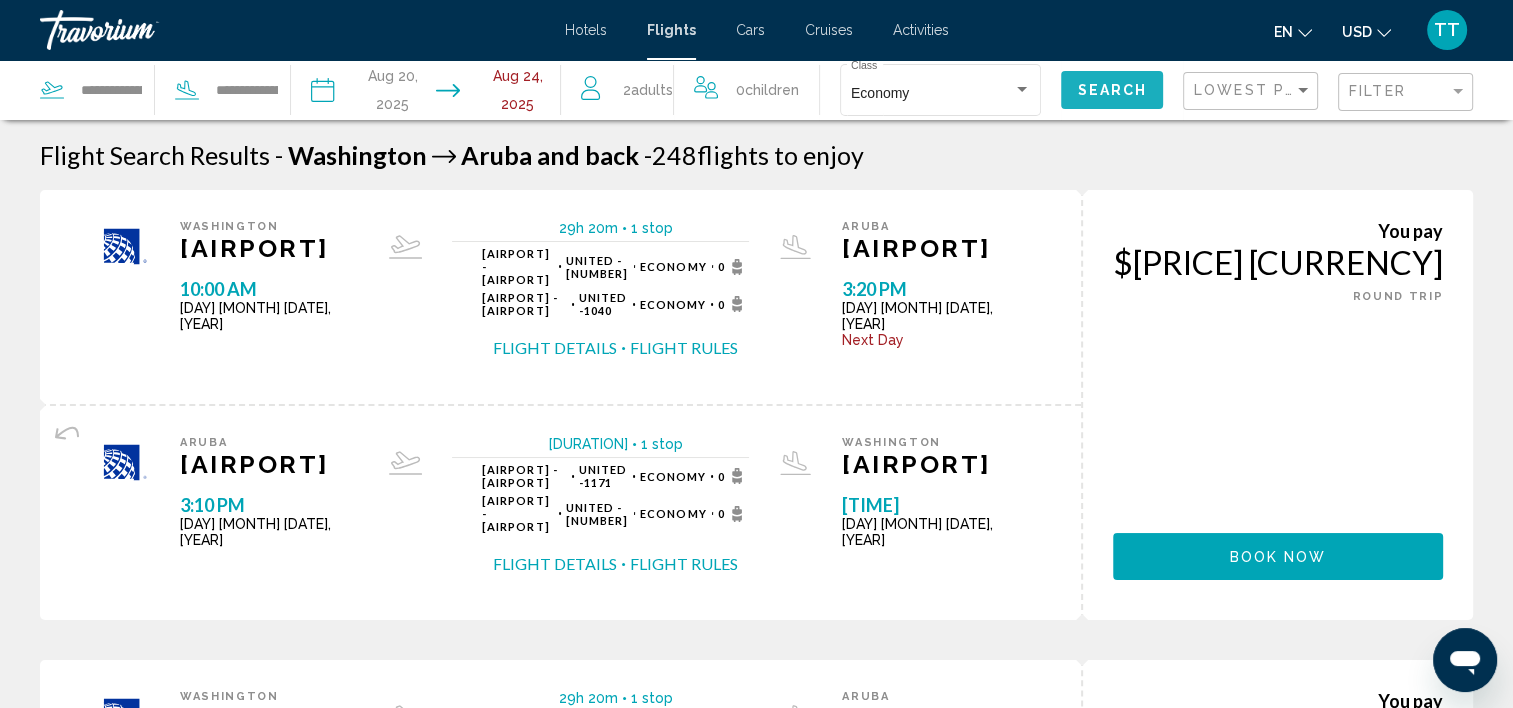 click on "Search" 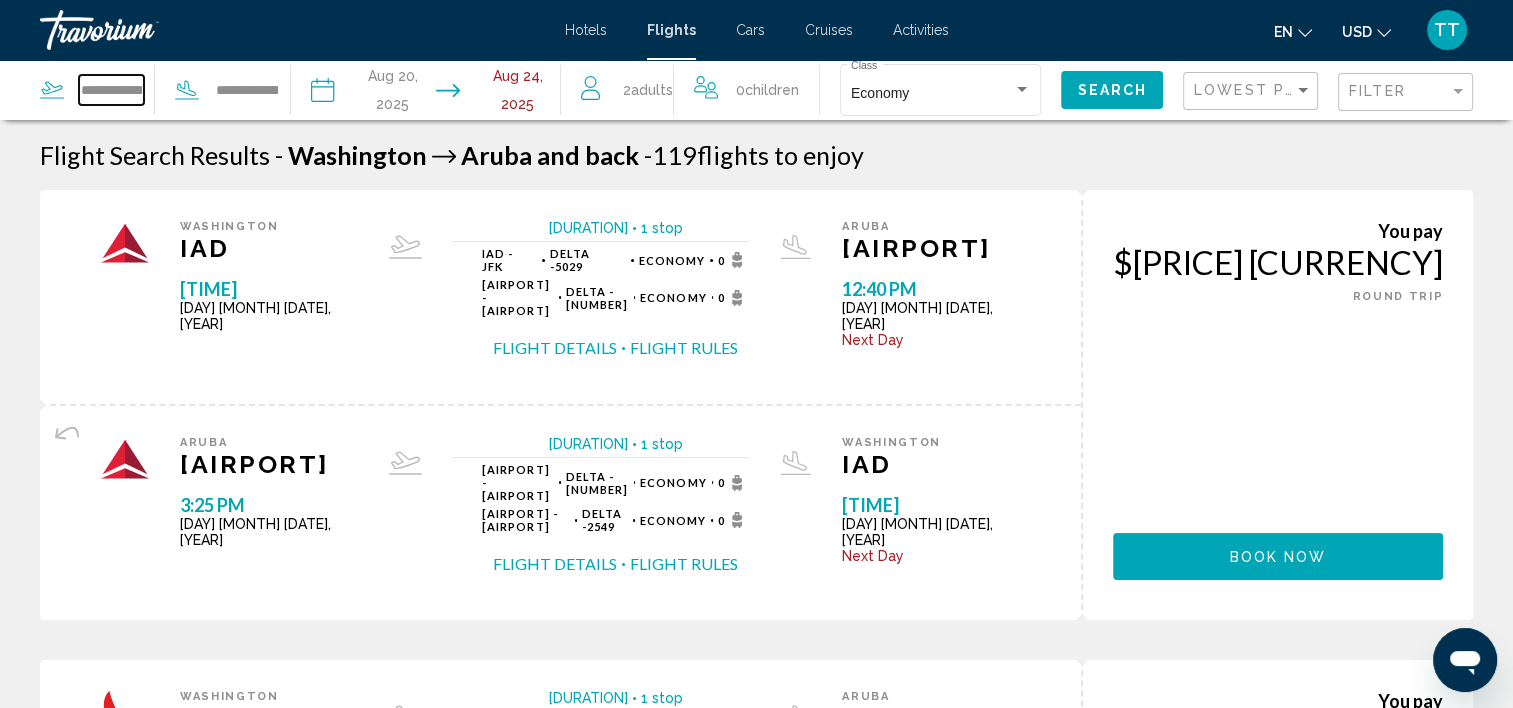 click on "**********" at bounding box center [111, 90] 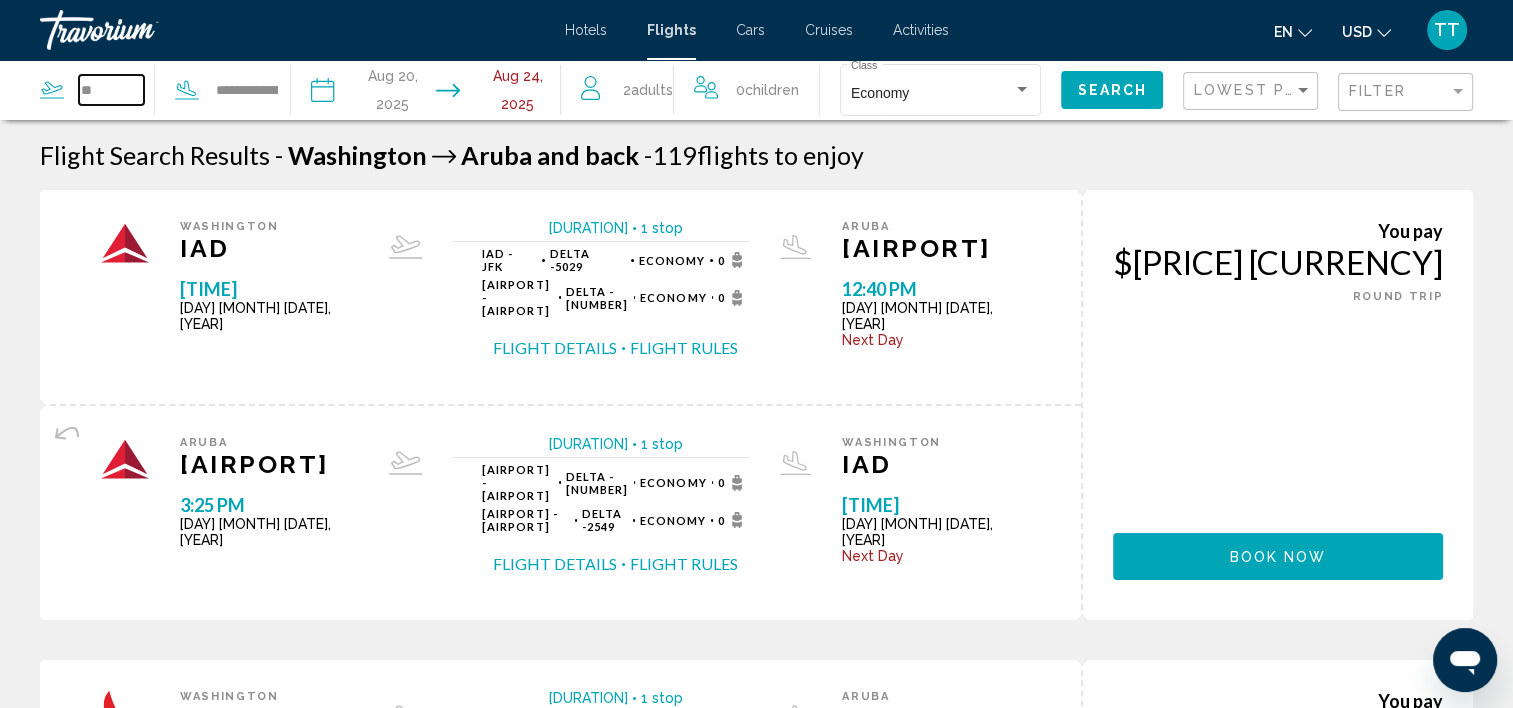 type on "*" 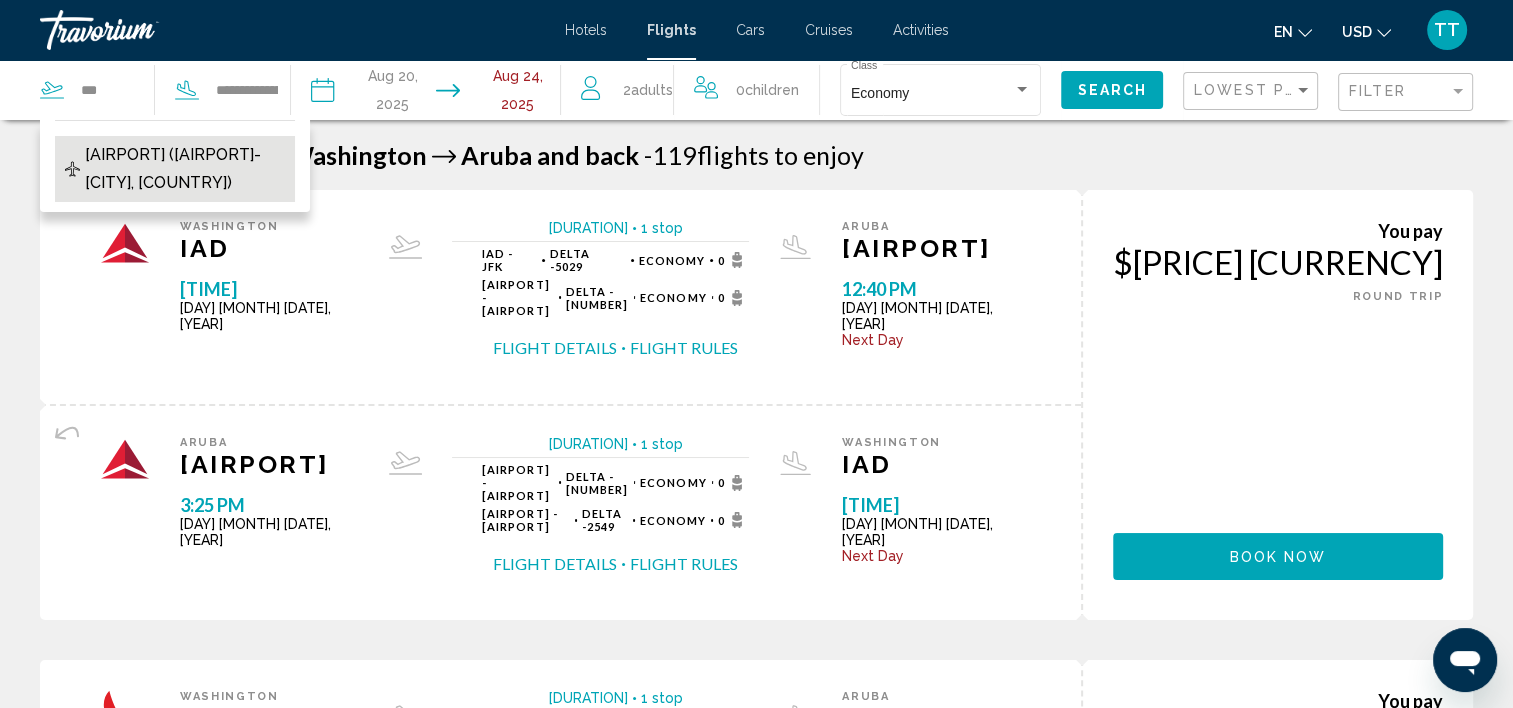 click on "[AIRPORT] ([AIRPORT]-[CITY], [COUNTRY])" at bounding box center (185, 169) 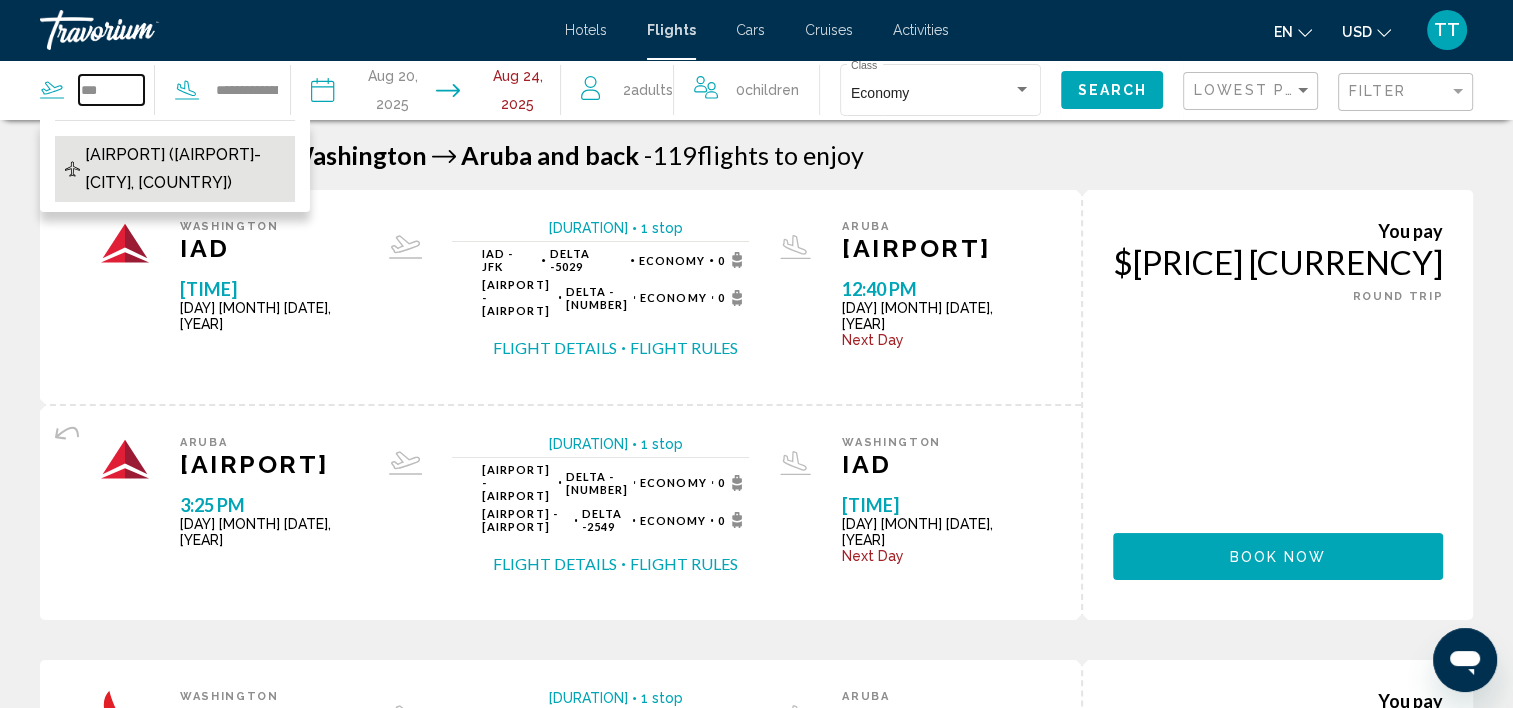 type on "**********" 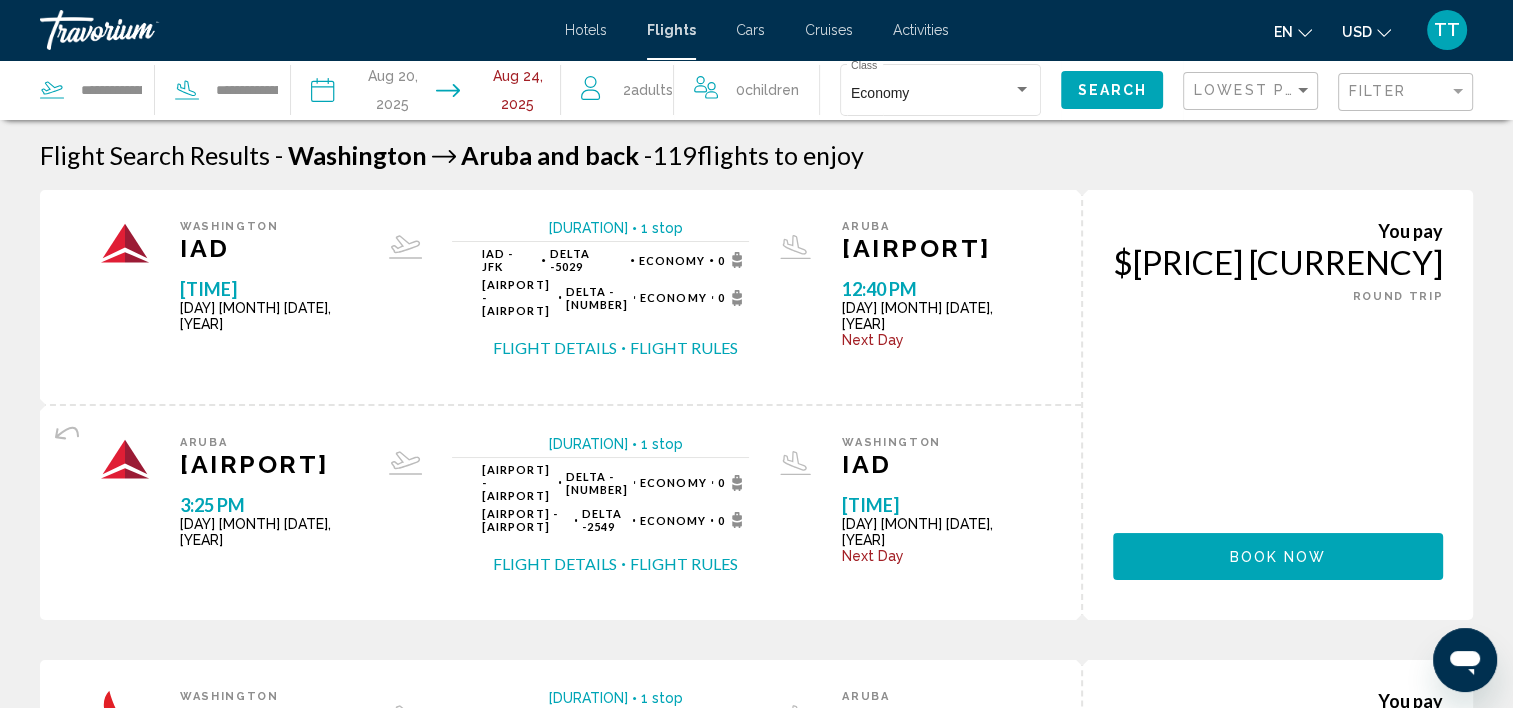 click on "Search" 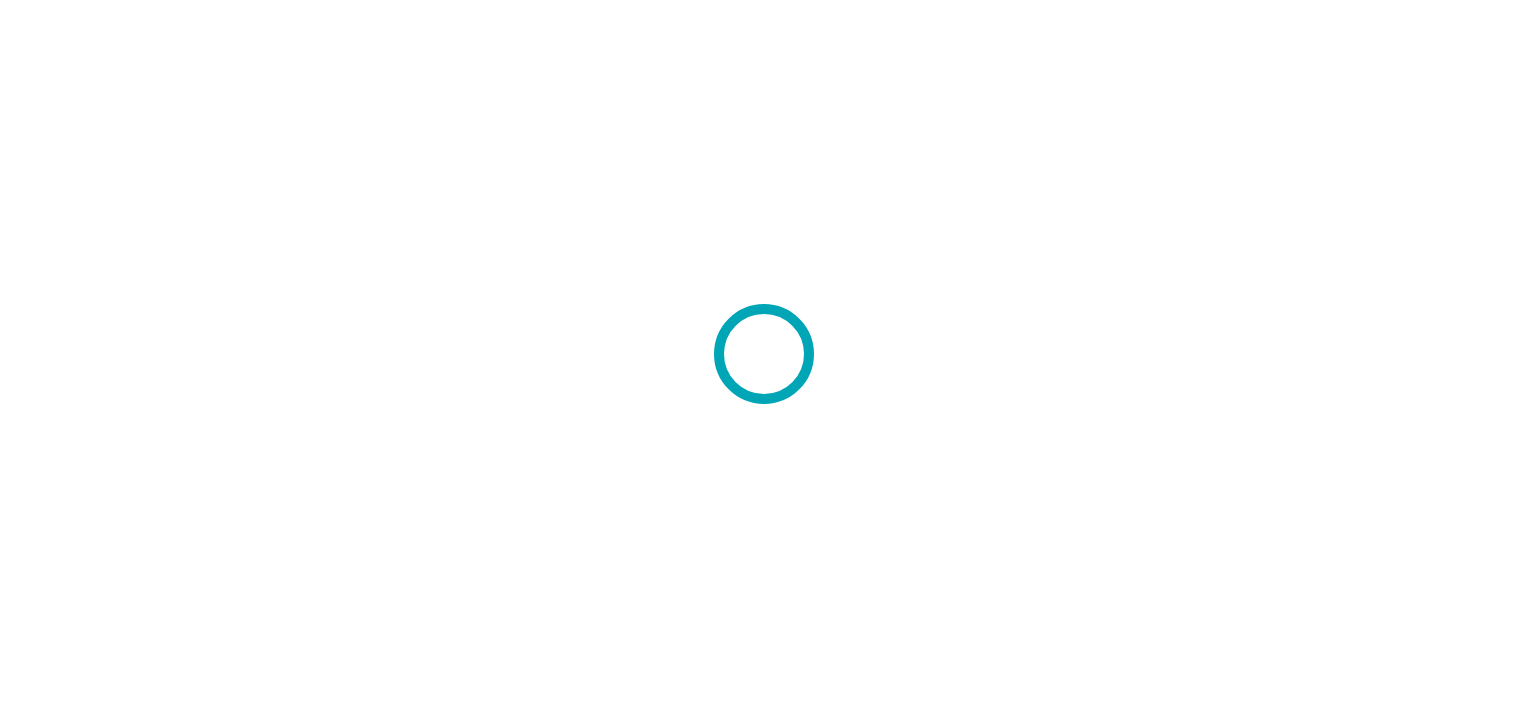 scroll, scrollTop: 0, scrollLeft: 0, axis: both 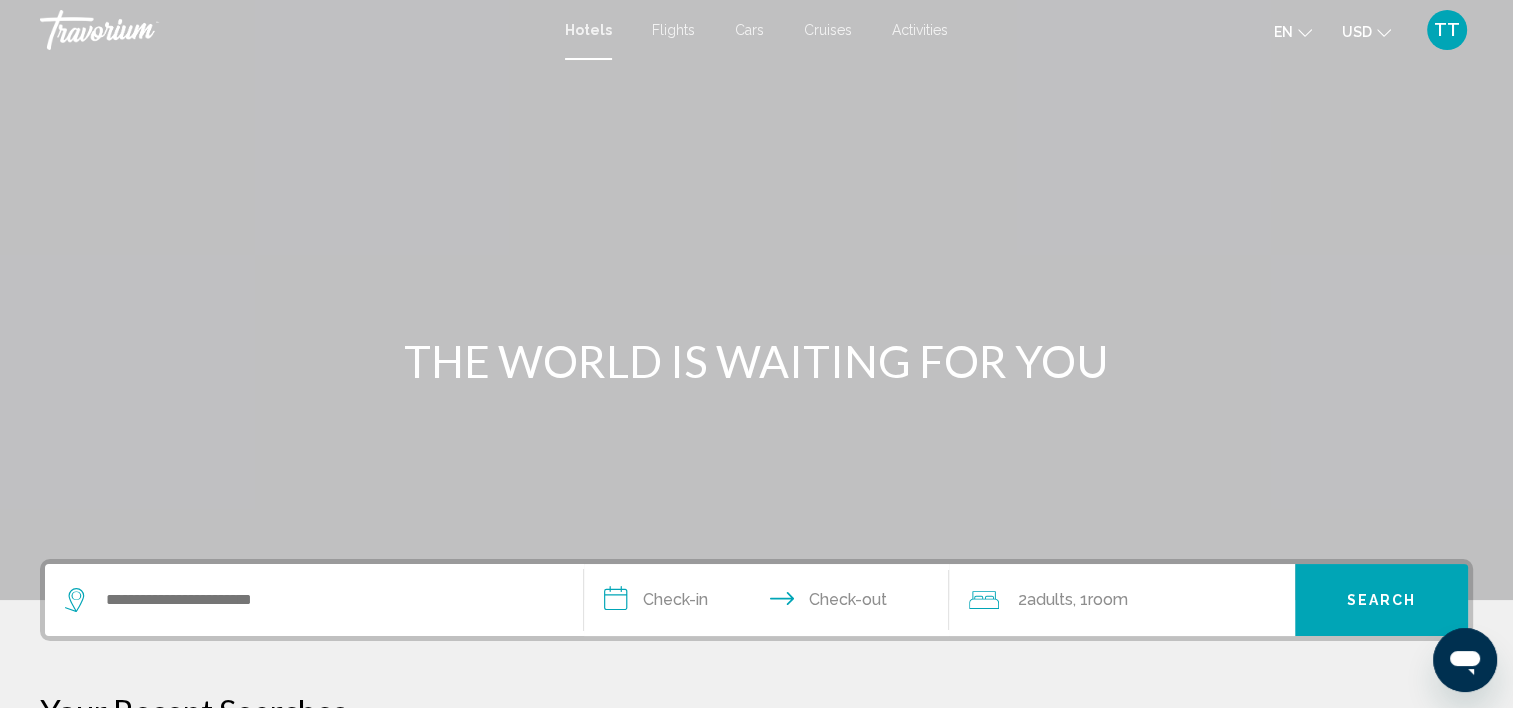 click on "Flights" at bounding box center [673, 30] 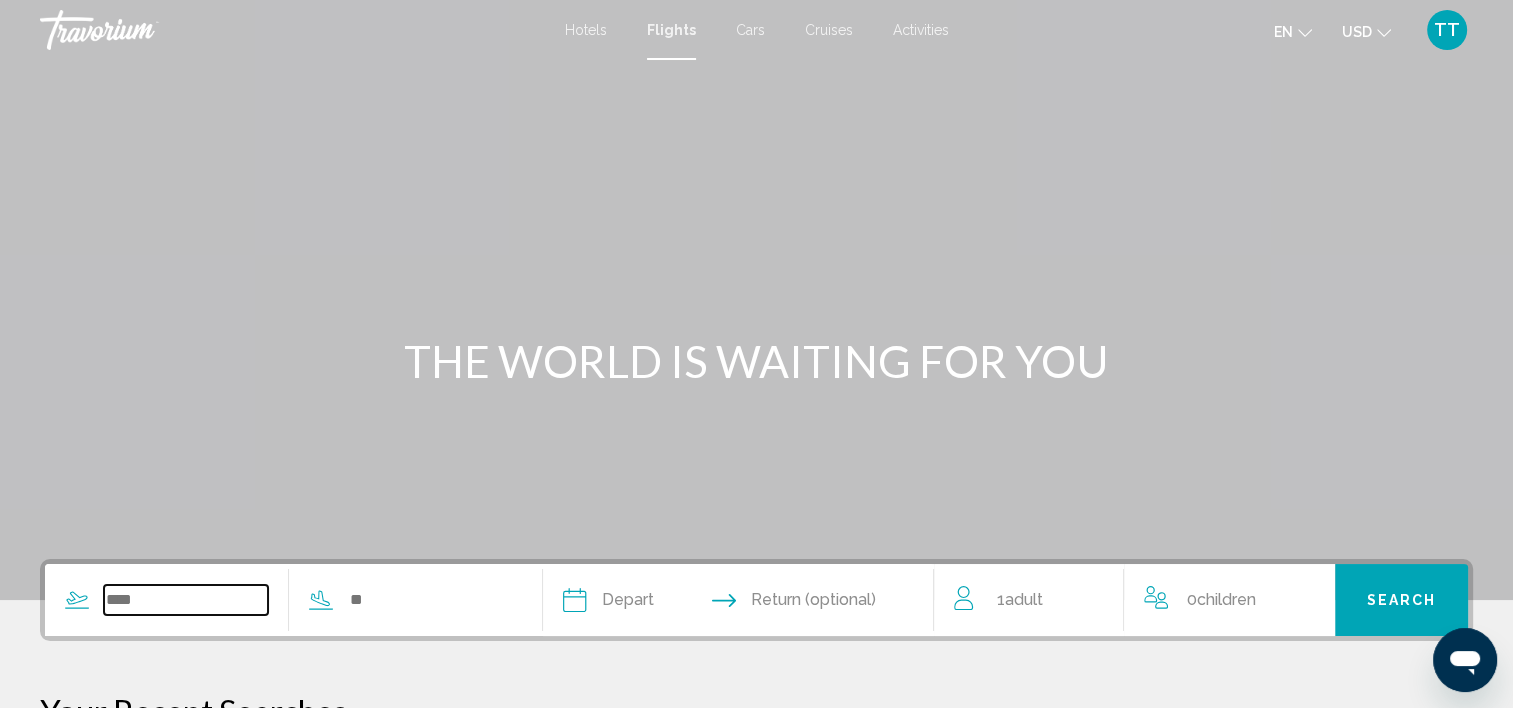 click at bounding box center (186, 600) 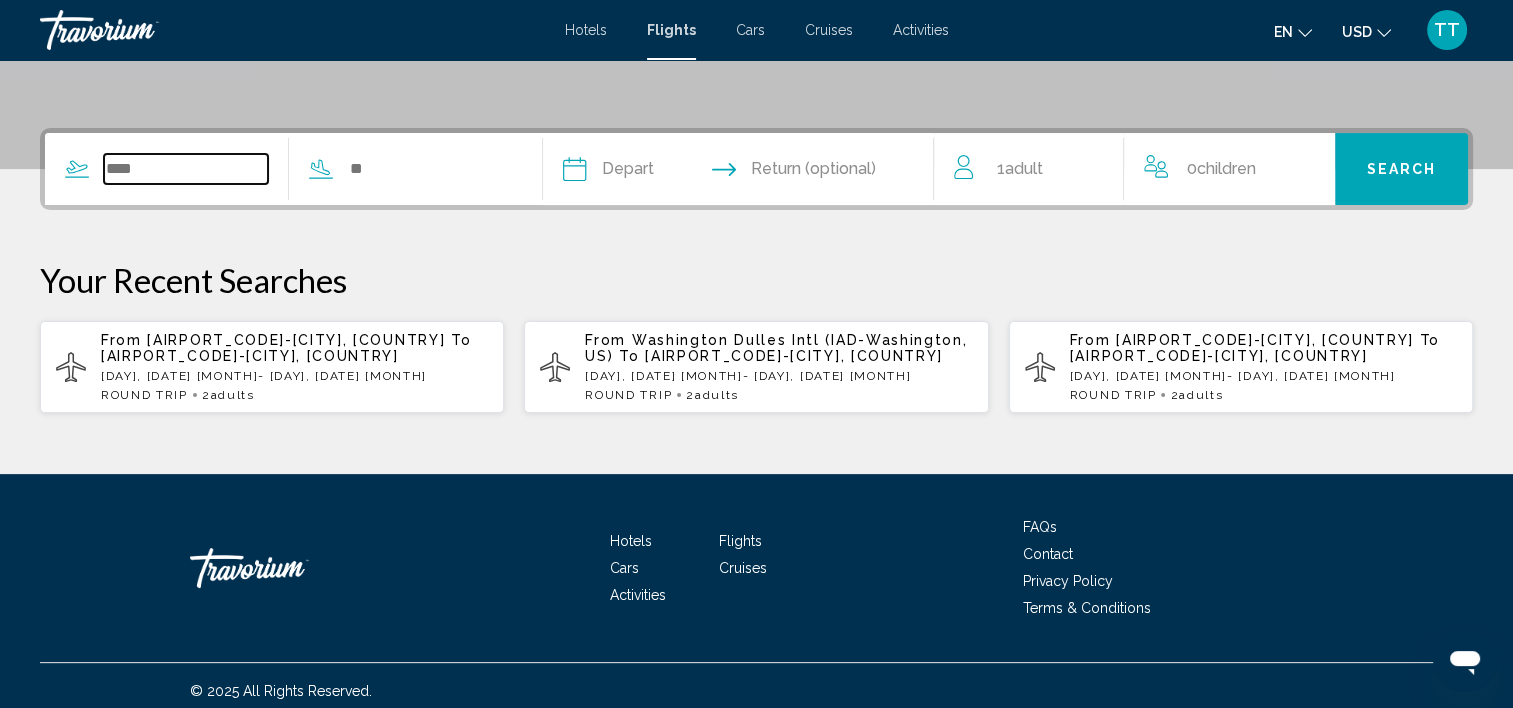 scroll, scrollTop: 456, scrollLeft: 0, axis: vertical 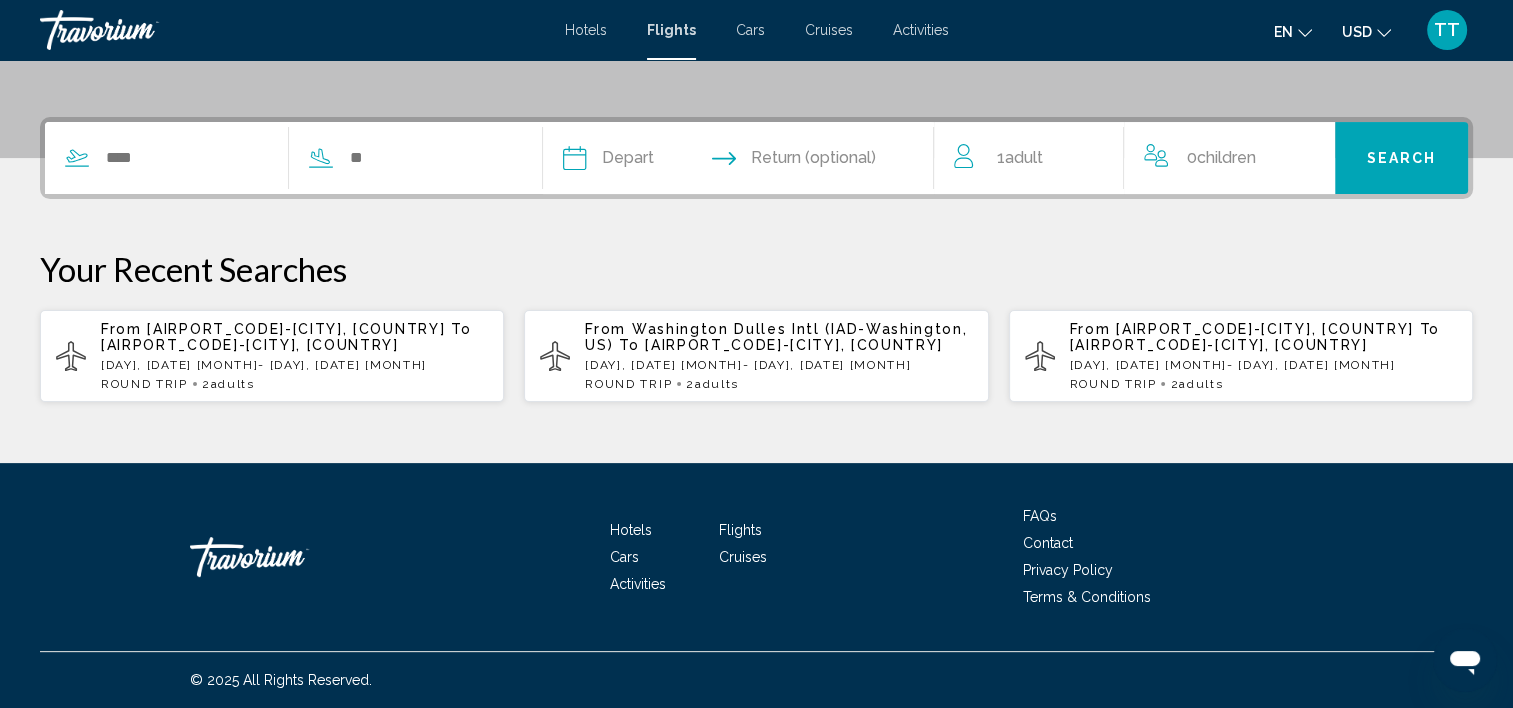 click on "[AIRPORT_CODE]-[CITY], [COUNTRY]" at bounding box center (1265, 329) 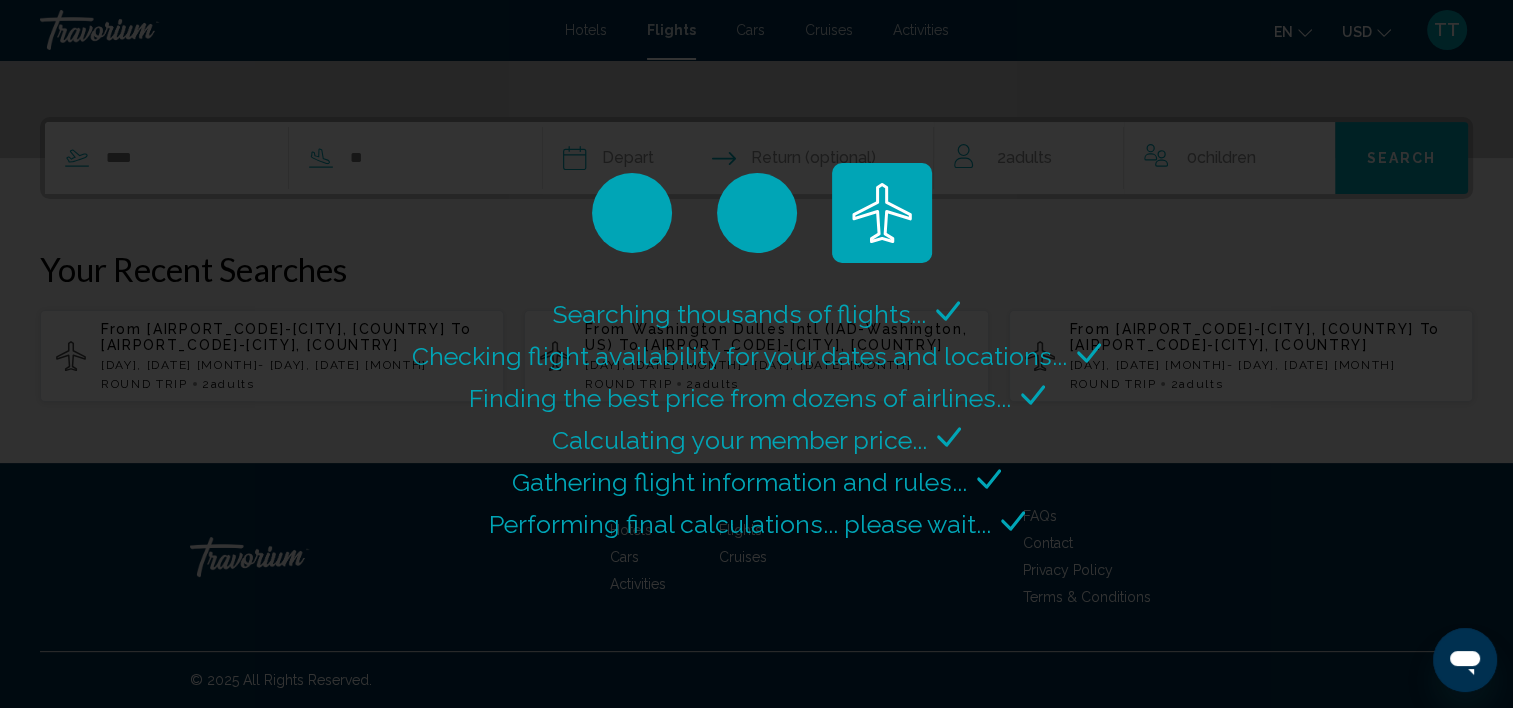scroll, scrollTop: 0, scrollLeft: 0, axis: both 